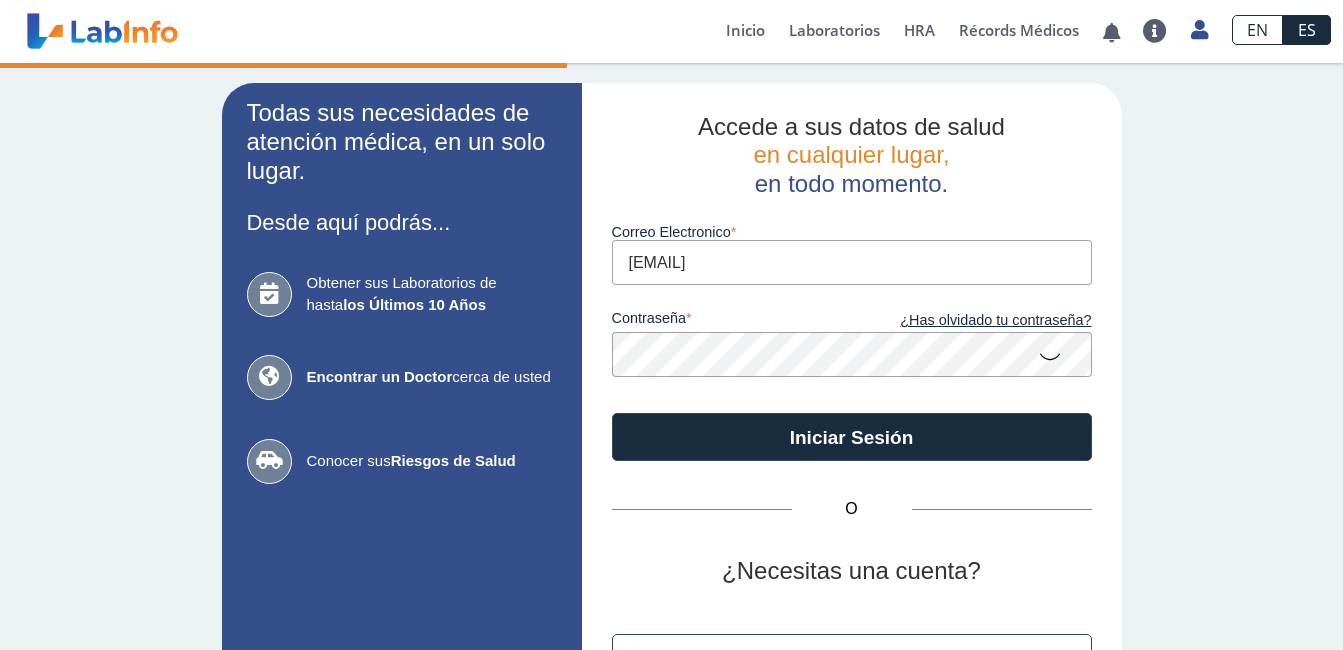 scroll, scrollTop: 0, scrollLeft: 0, axis: both 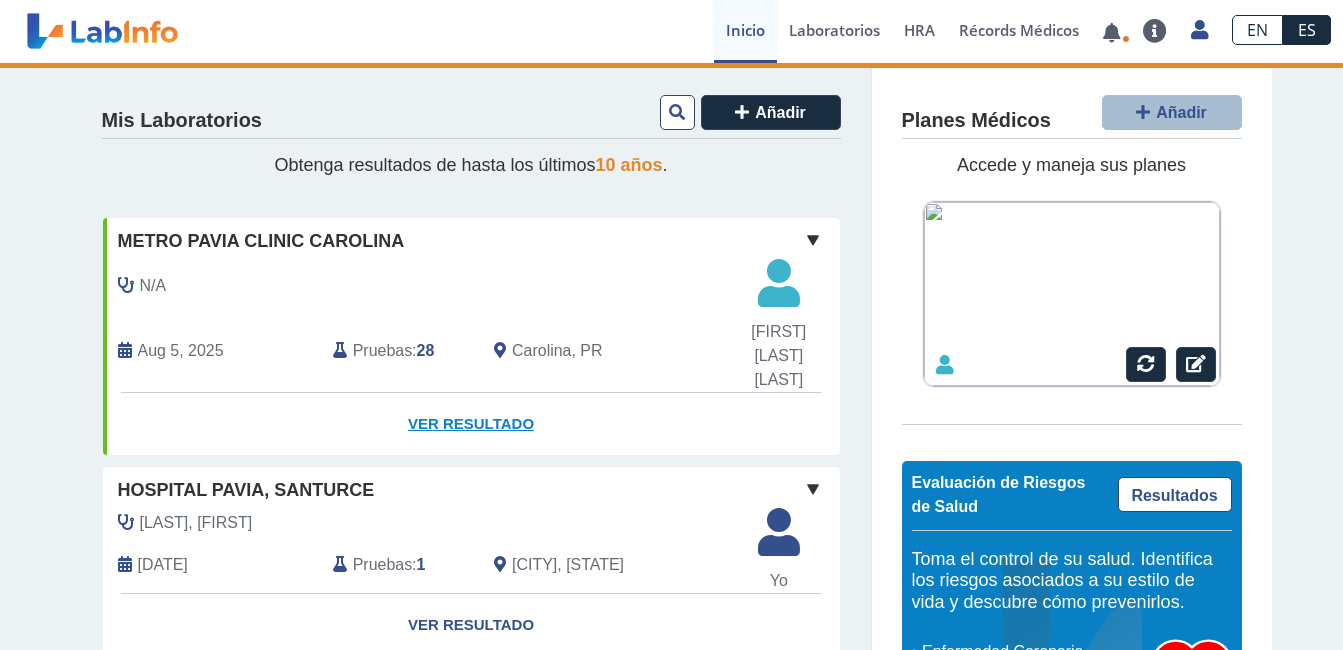 click on "Ver Resultado" 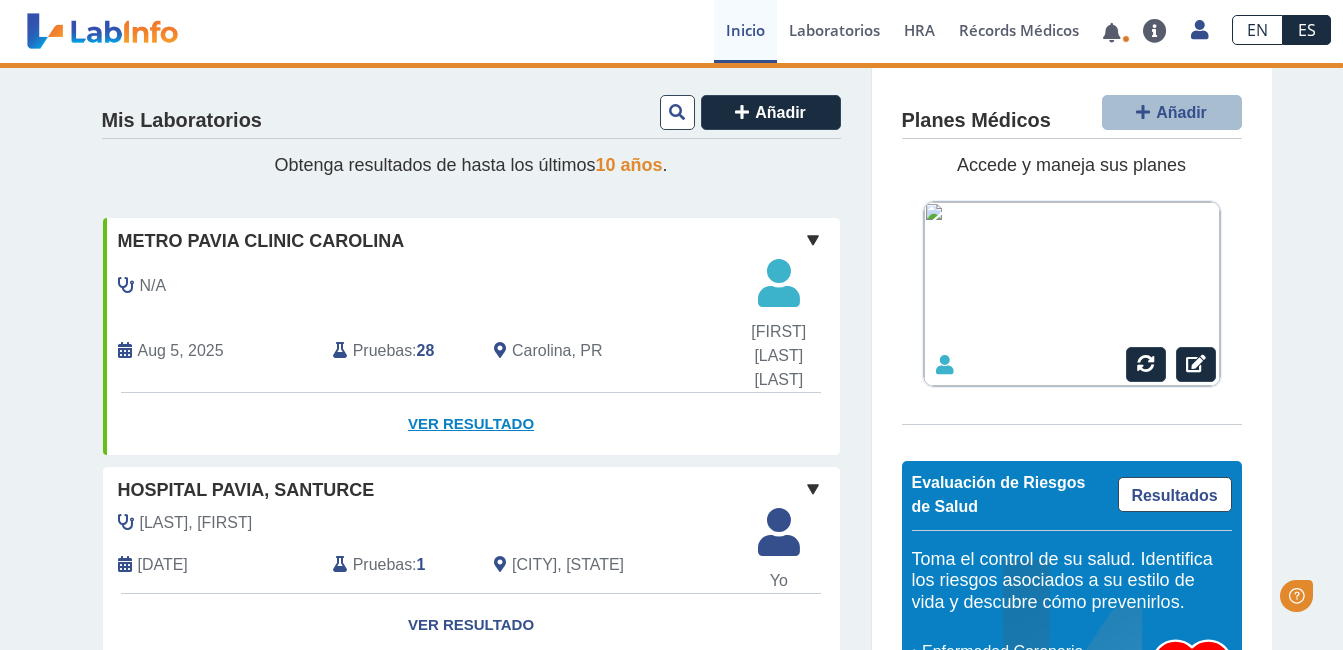 scroll, scrollTop: 0, scrollLeft: 0, axis: both 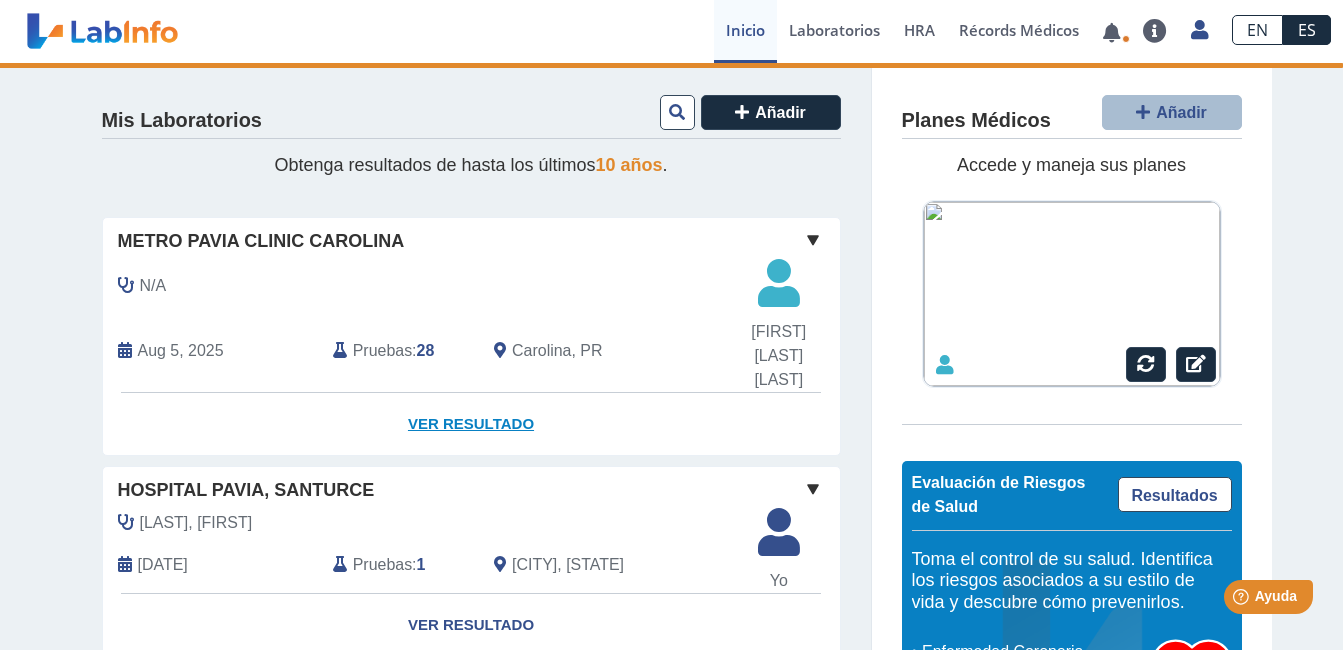 click on "Ver Resultado" 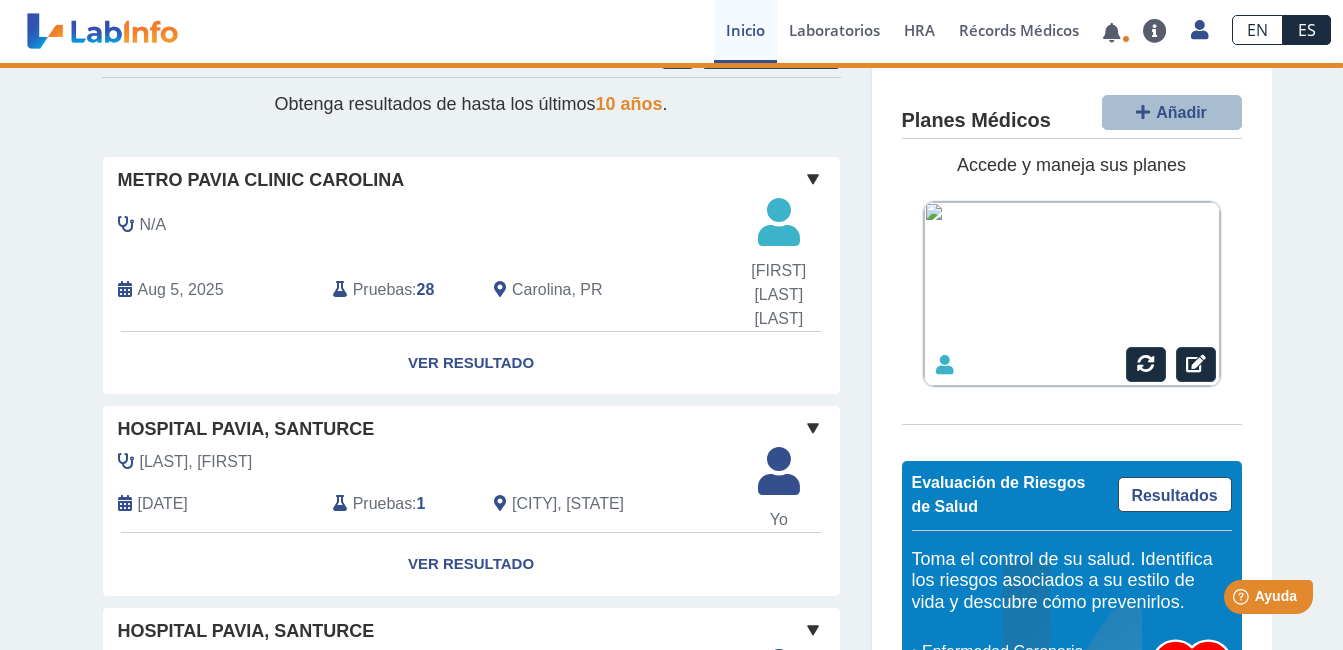 scroll, scrollTop: 0, scrollLeft: 0, axis: both 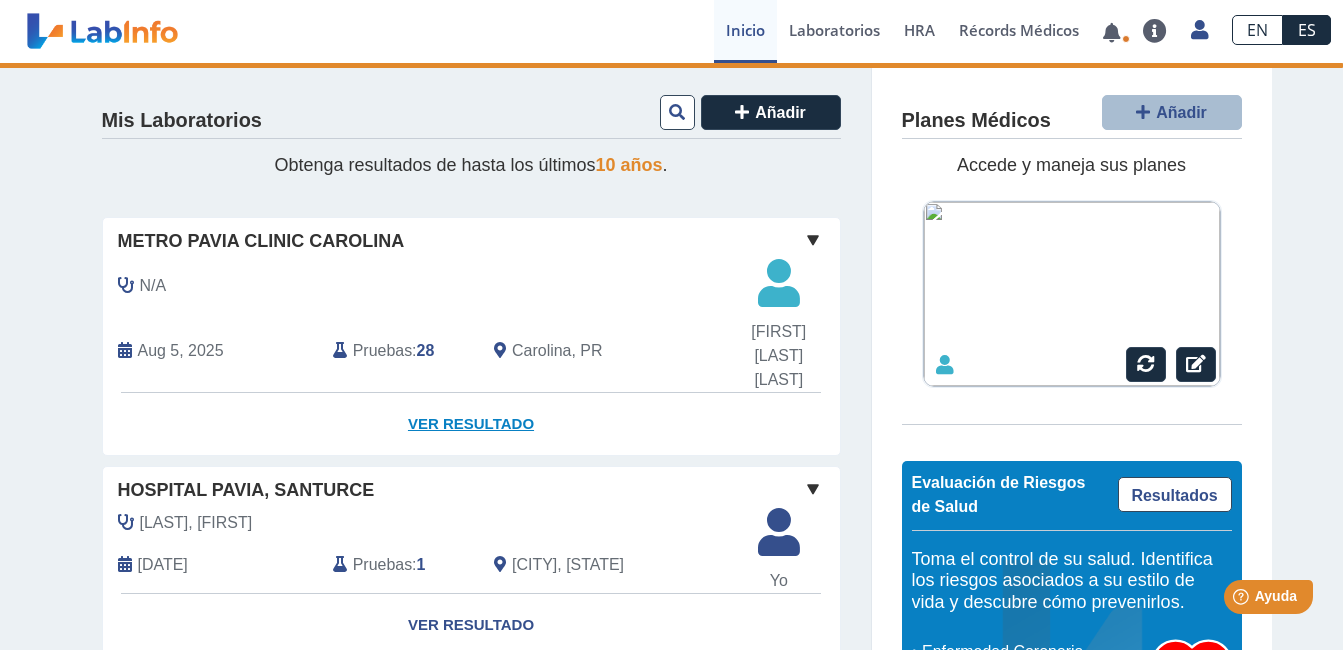 click on "Ver Resultado" 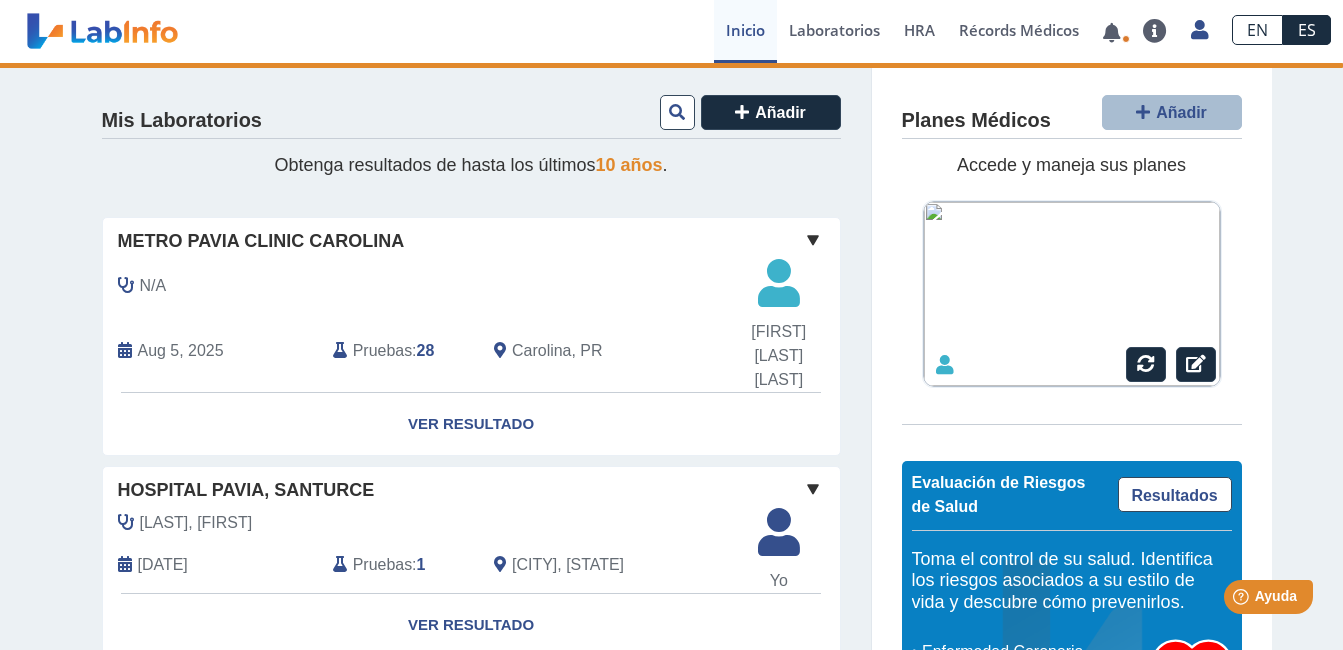 click on "N/A Aug 5, 2025 Pruebas : 28 [CITY], [STATE]" 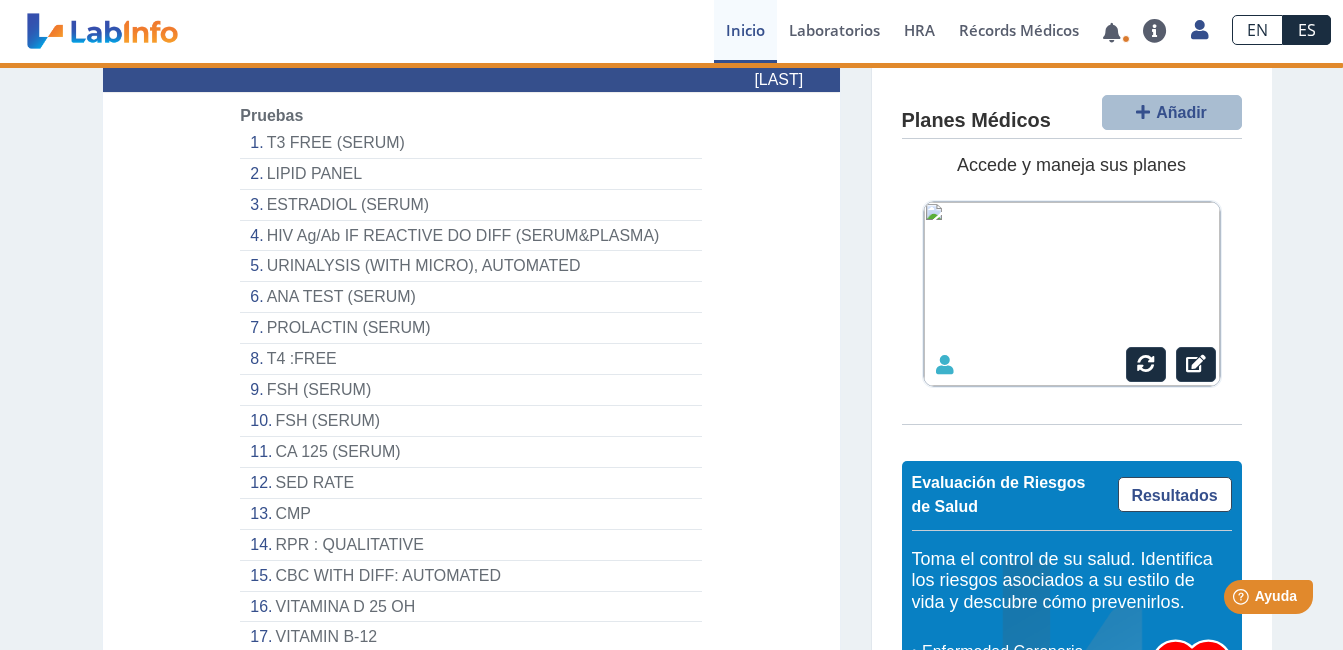 scroll, scrollTop: 400, scrollLeft: 0, axis: vertical 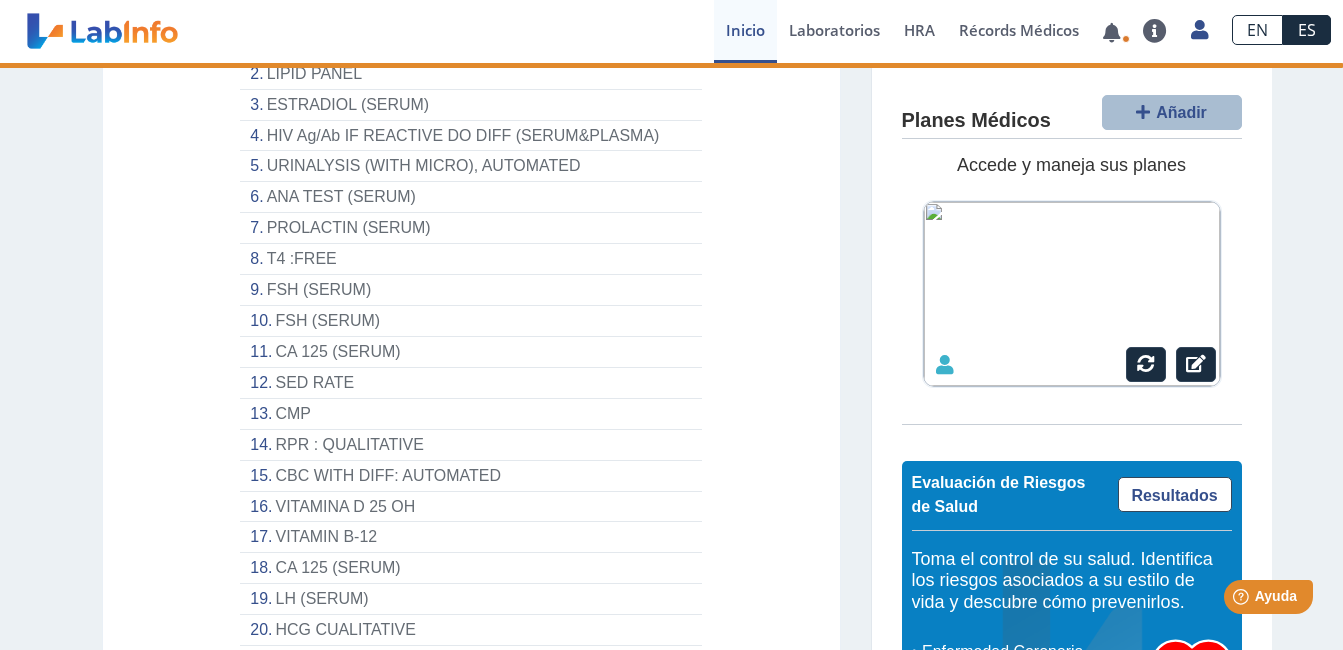 click on "ANA TEST (SERUM)" 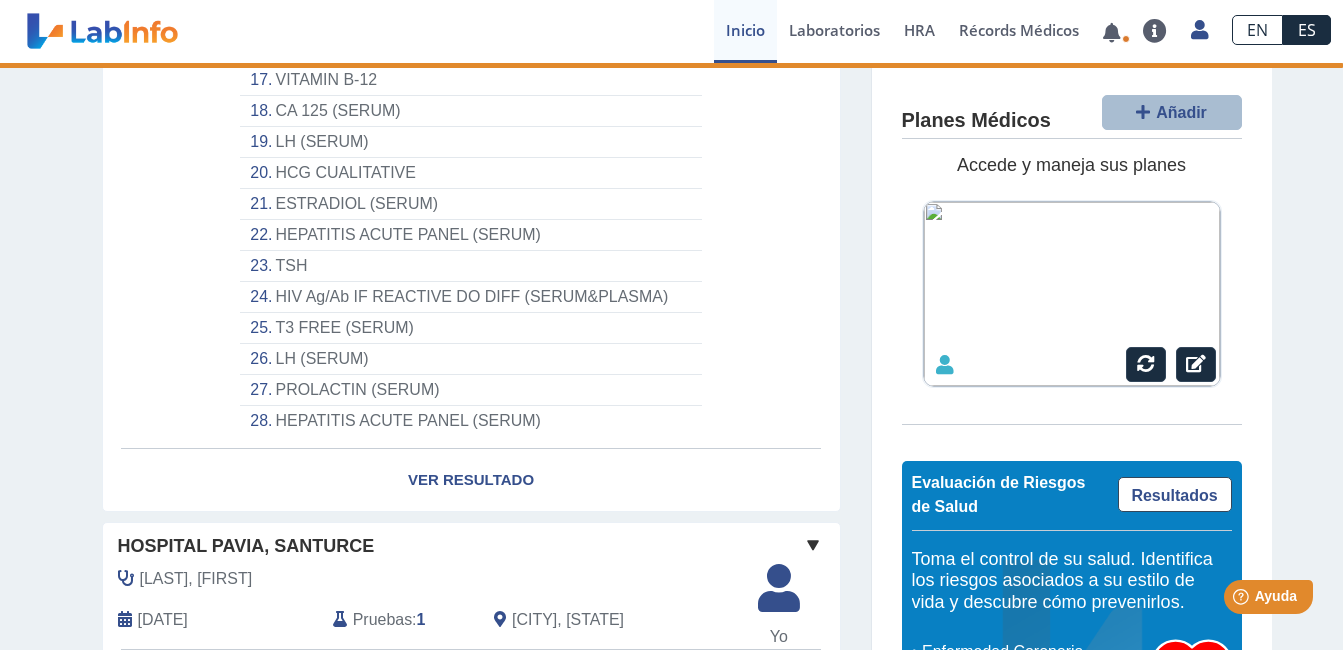 scroll, scrollTop: 900, scrollLeft: 0, axis: vertical 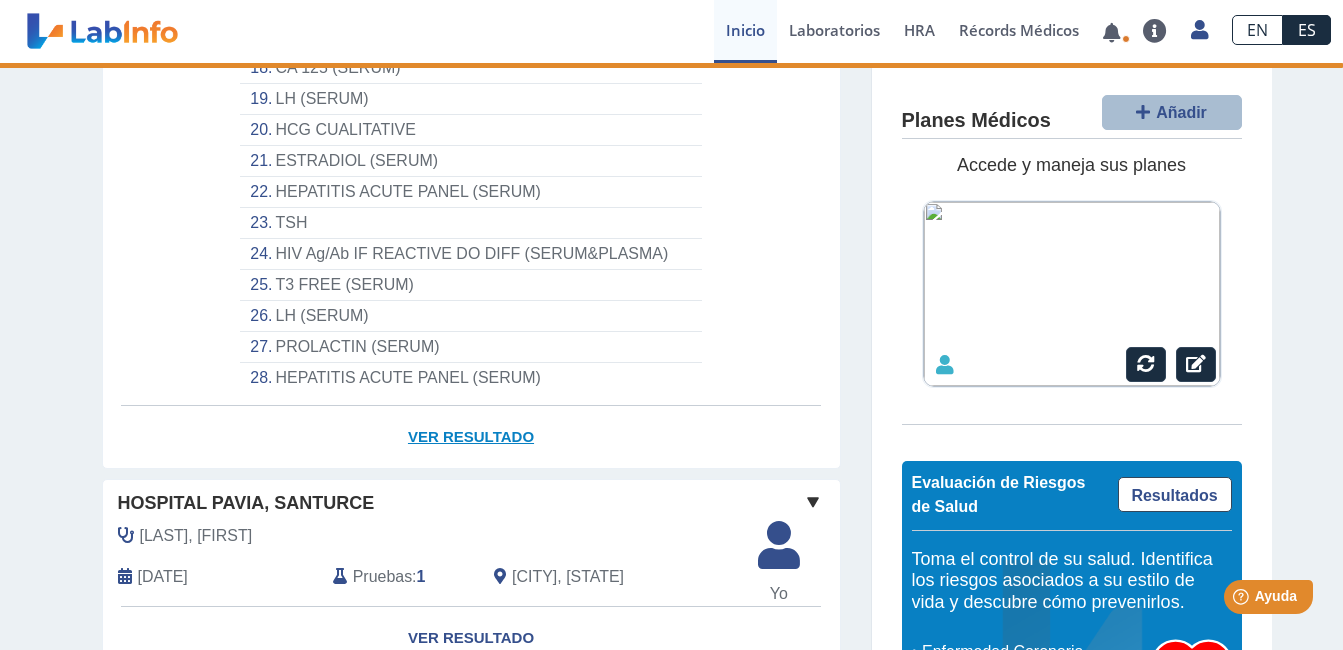 click on "Ver Resultado" 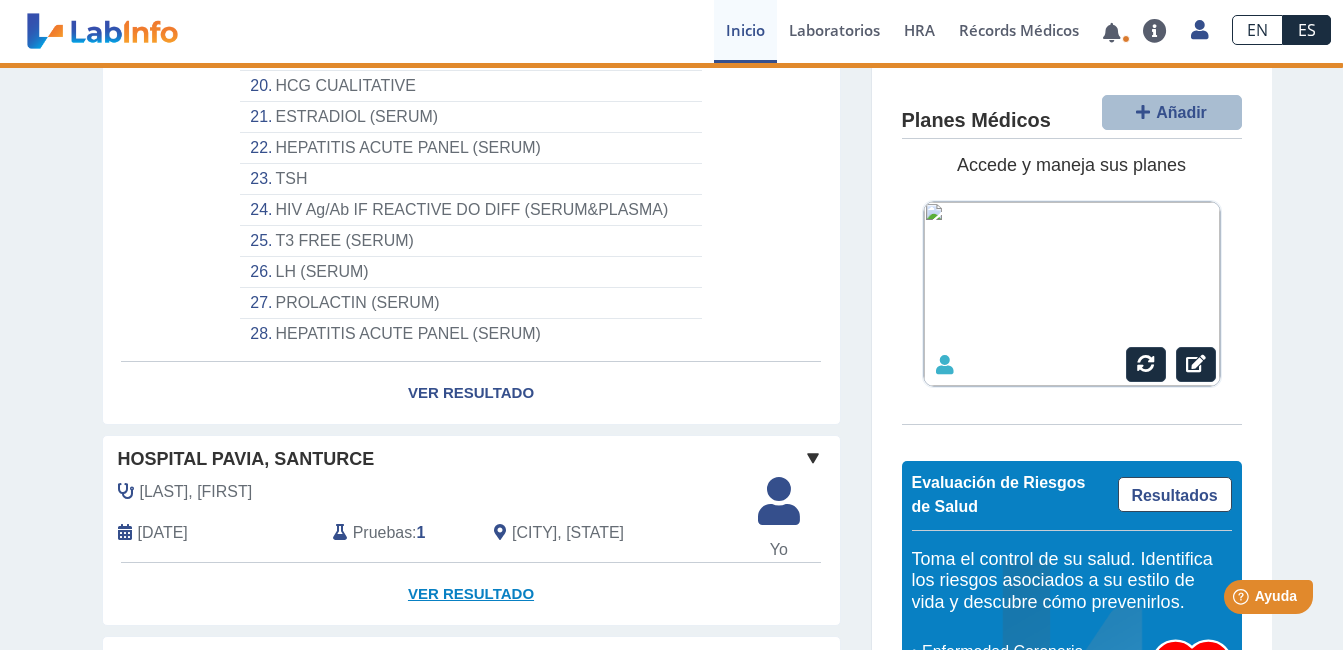 scroll, scrollTop: 1200, scrollLeft: 0, axis: vertical 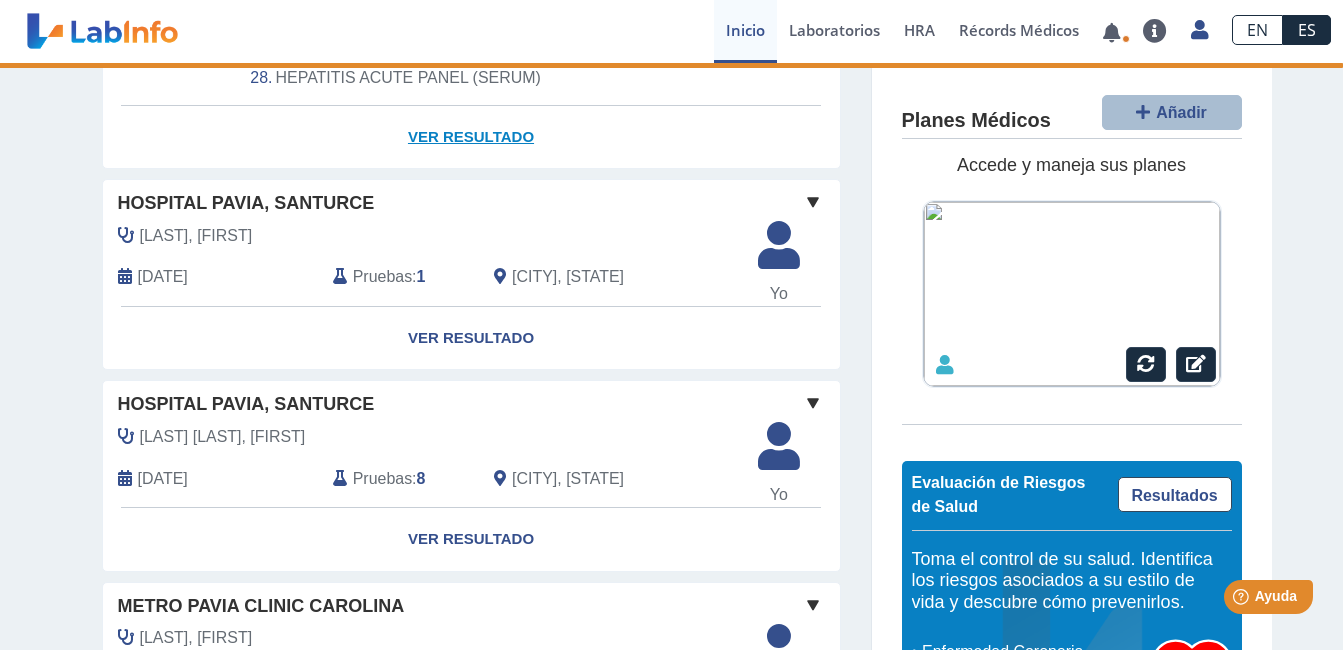 click on "Ver Resultado" 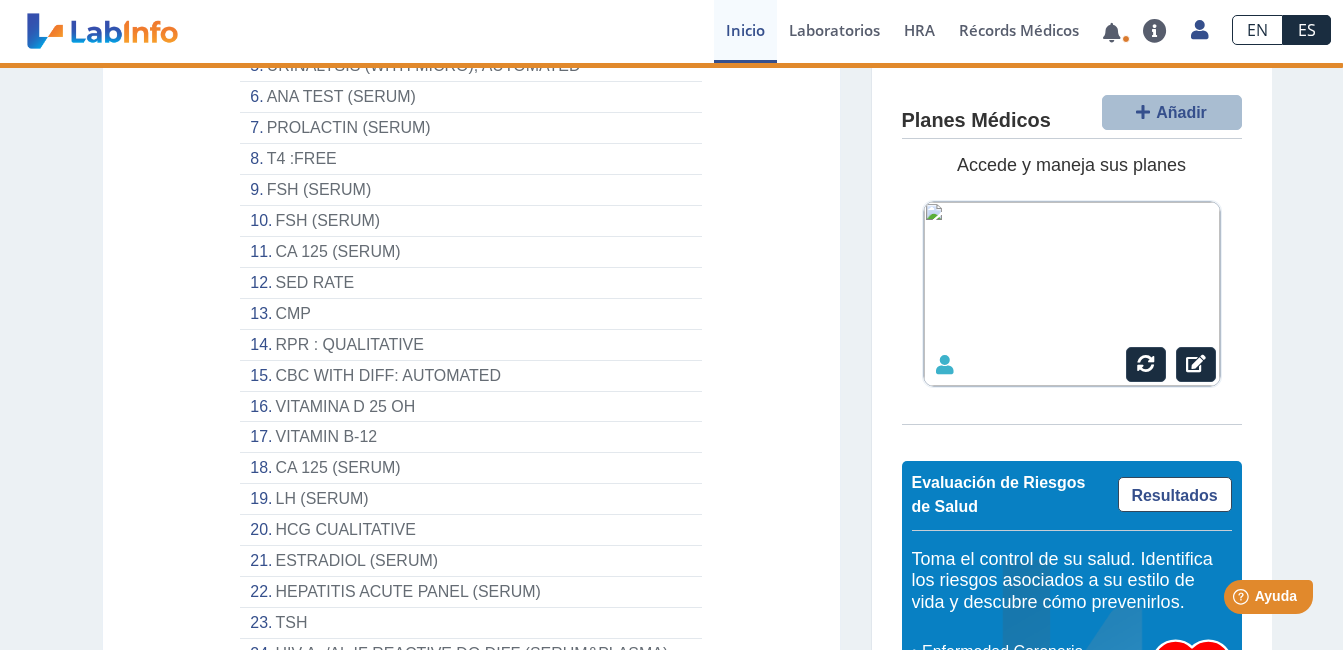 scroll, scrollTop: 0, scrollLeft: 0, axis: both 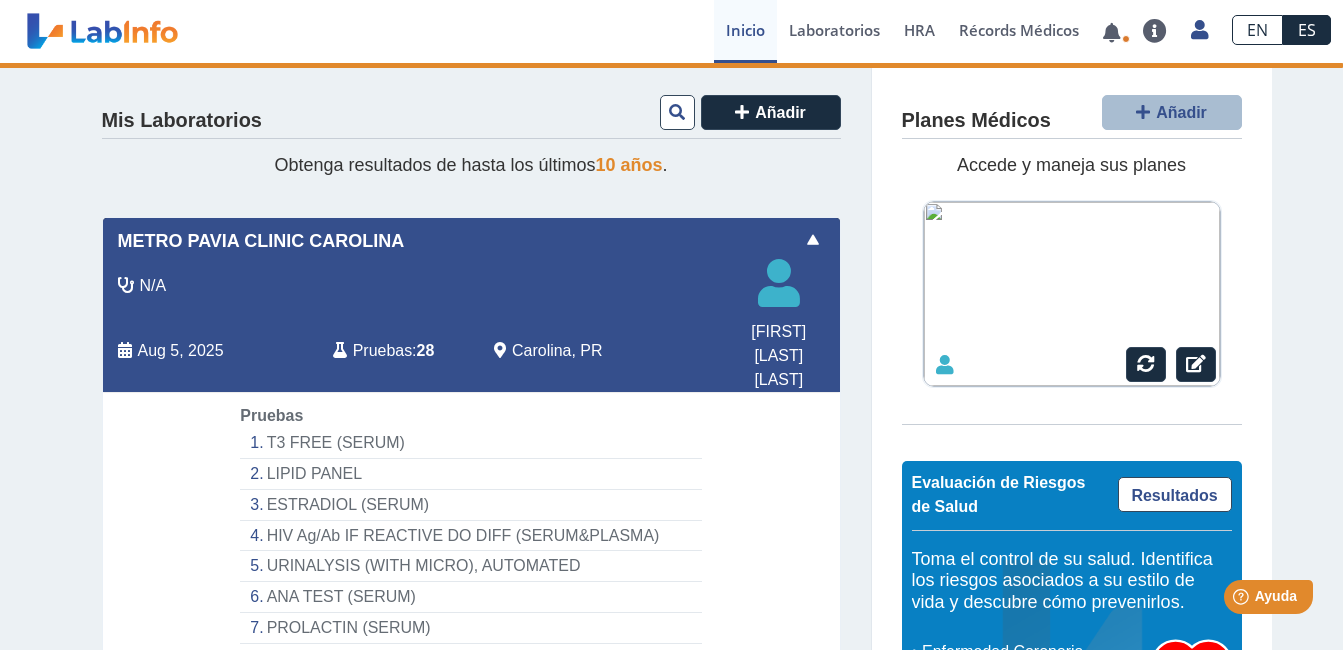 click on "N/A" 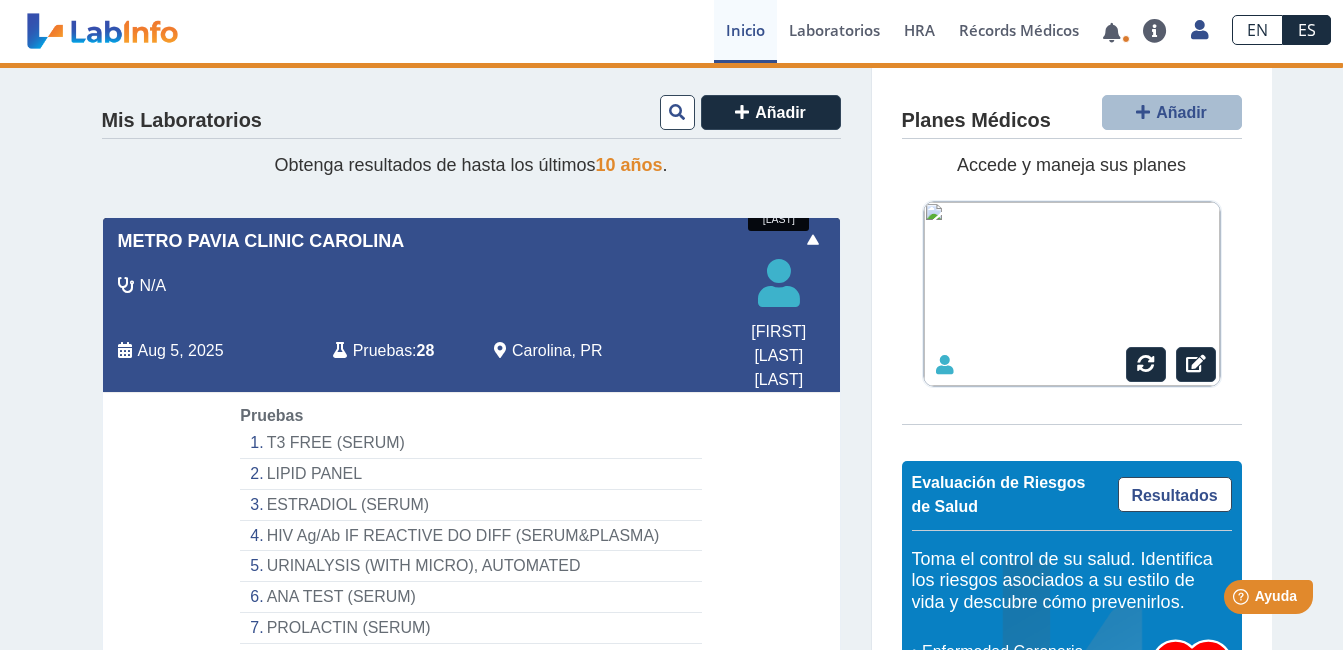 click 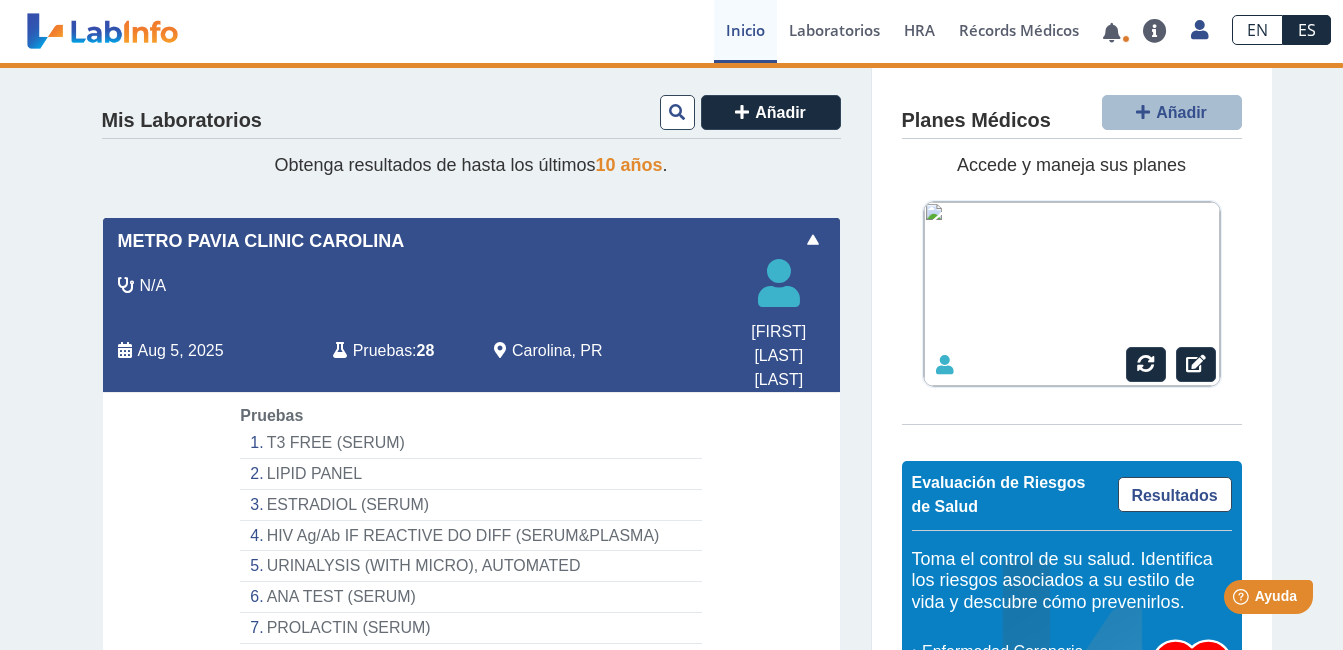 click 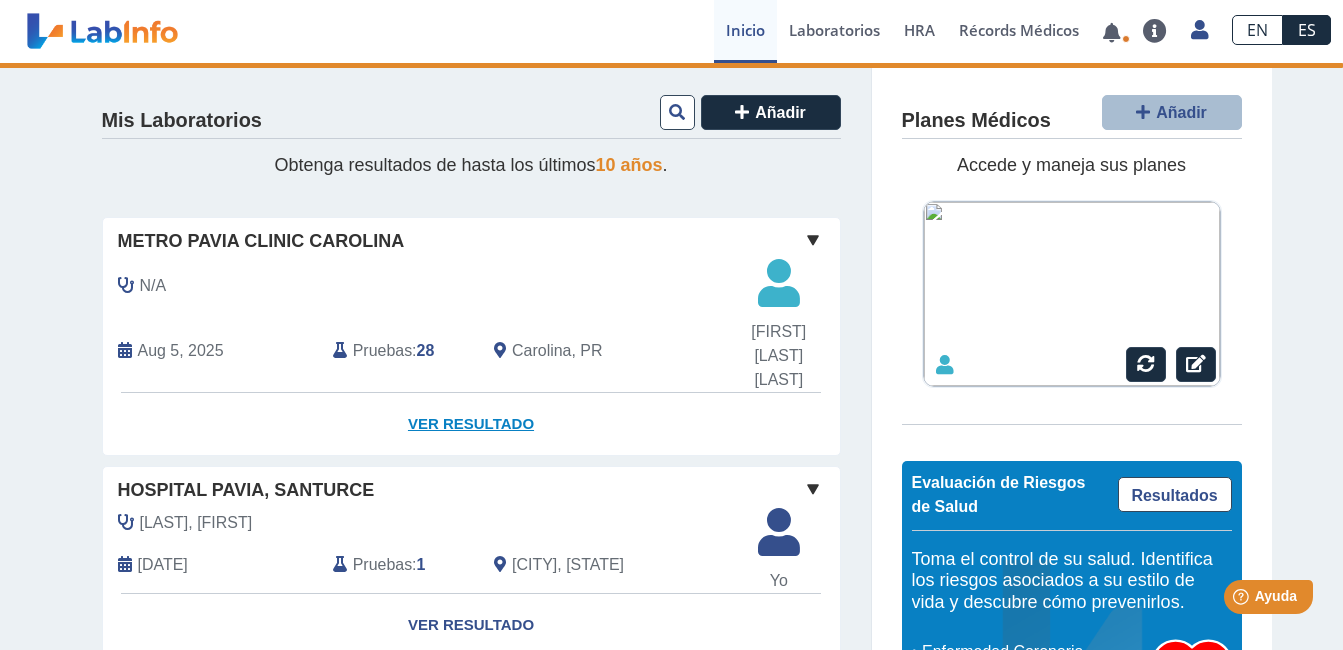 click on "Ver Resultado" 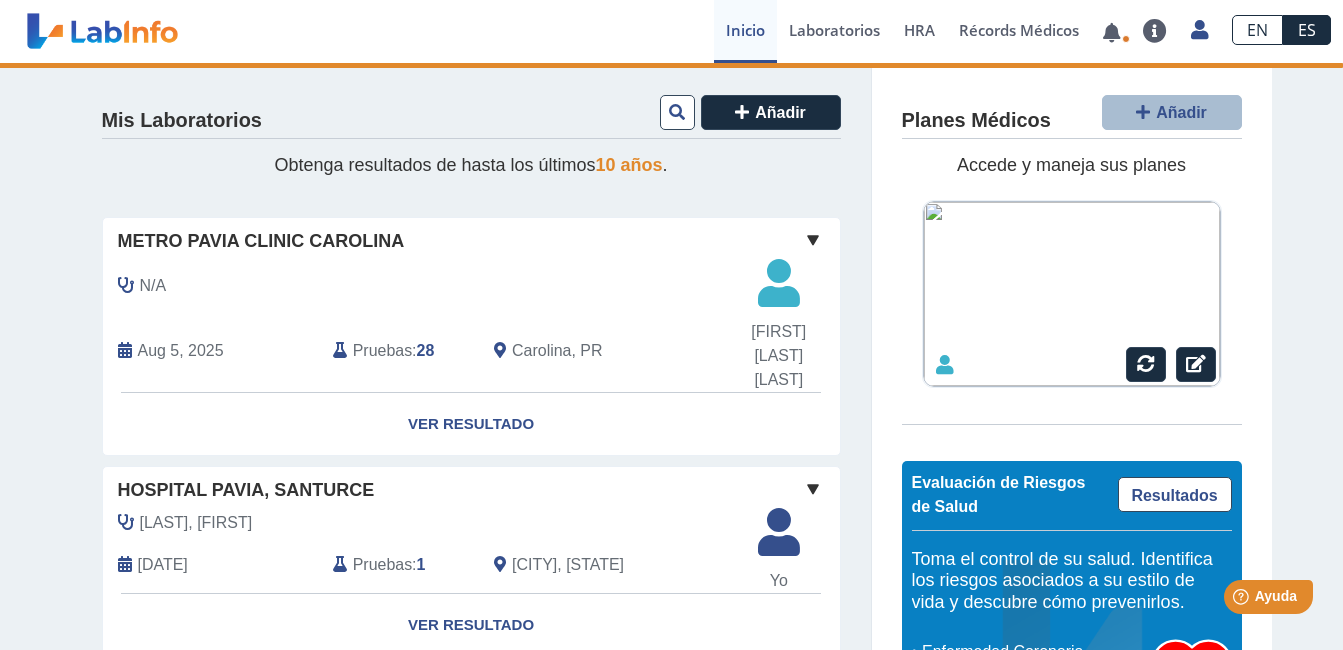 click on "28" 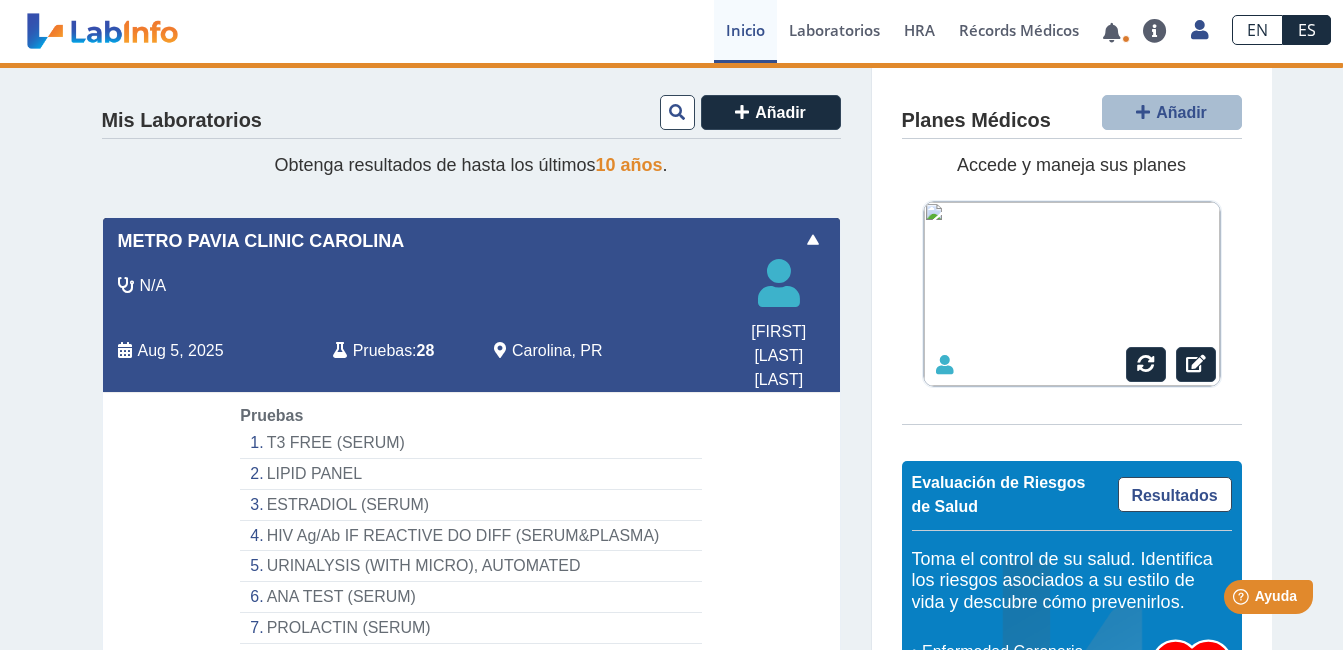 click on "28" 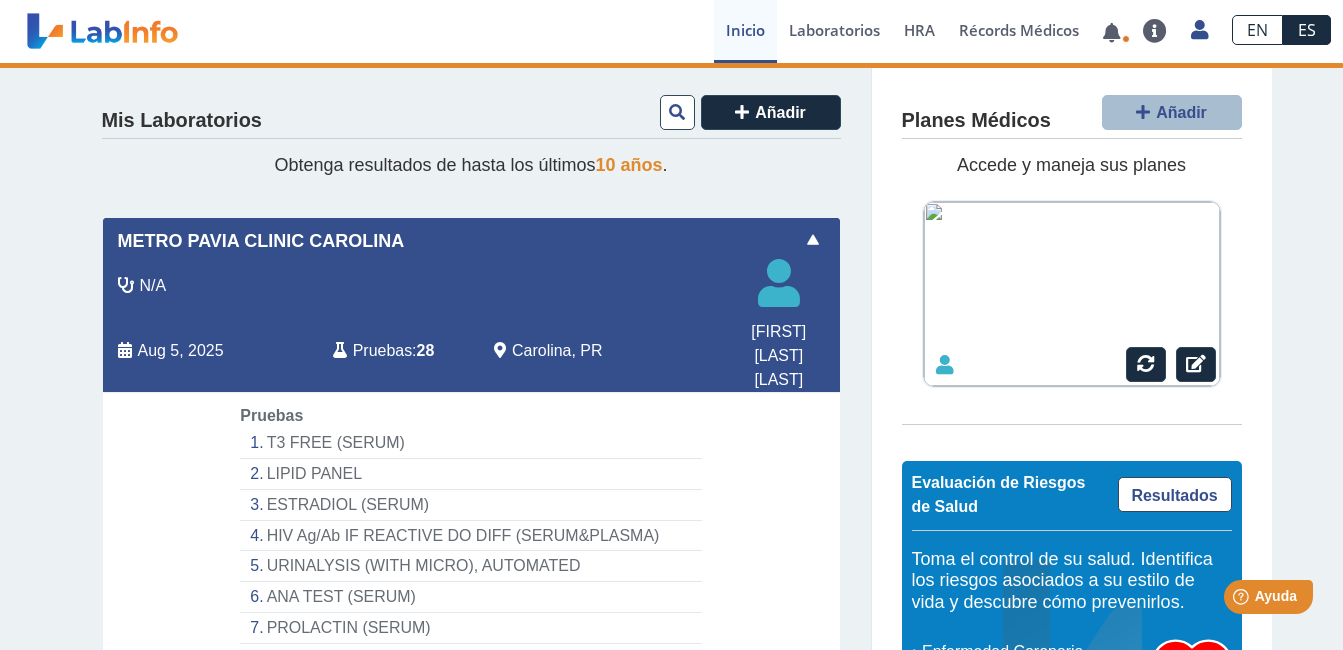 click on "28" 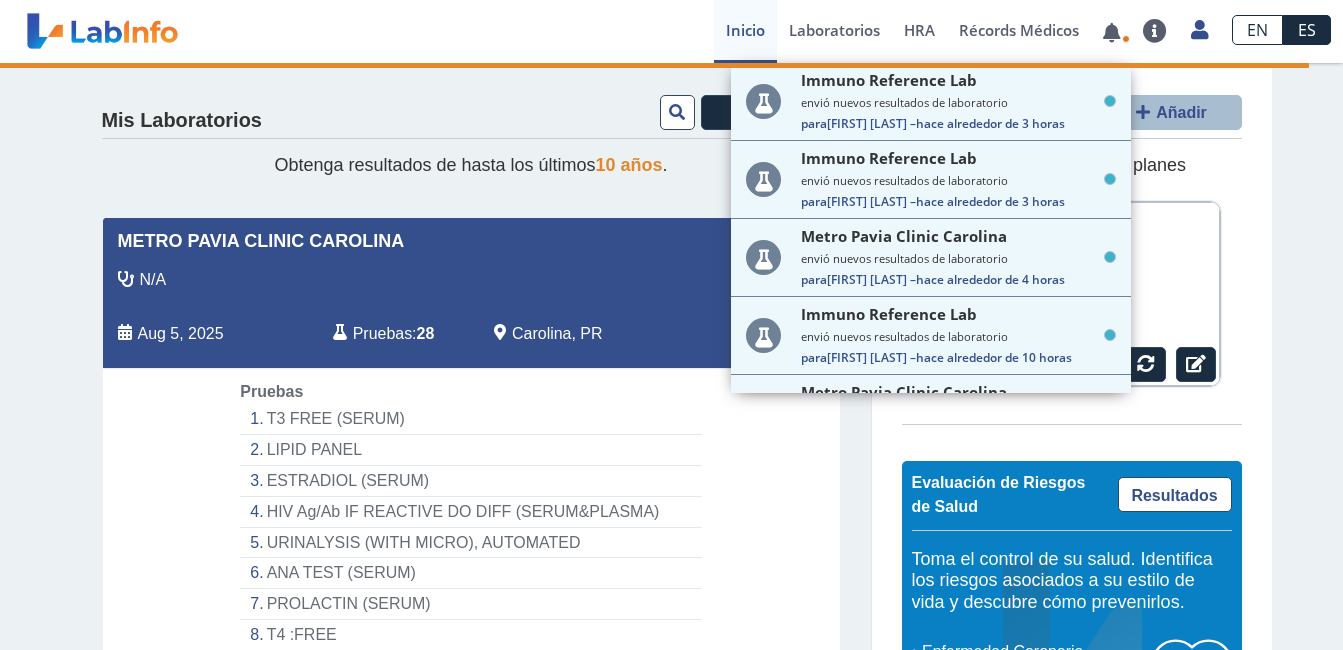 scroll, scrollTop: 0, scrollLeft: 0, axis: both 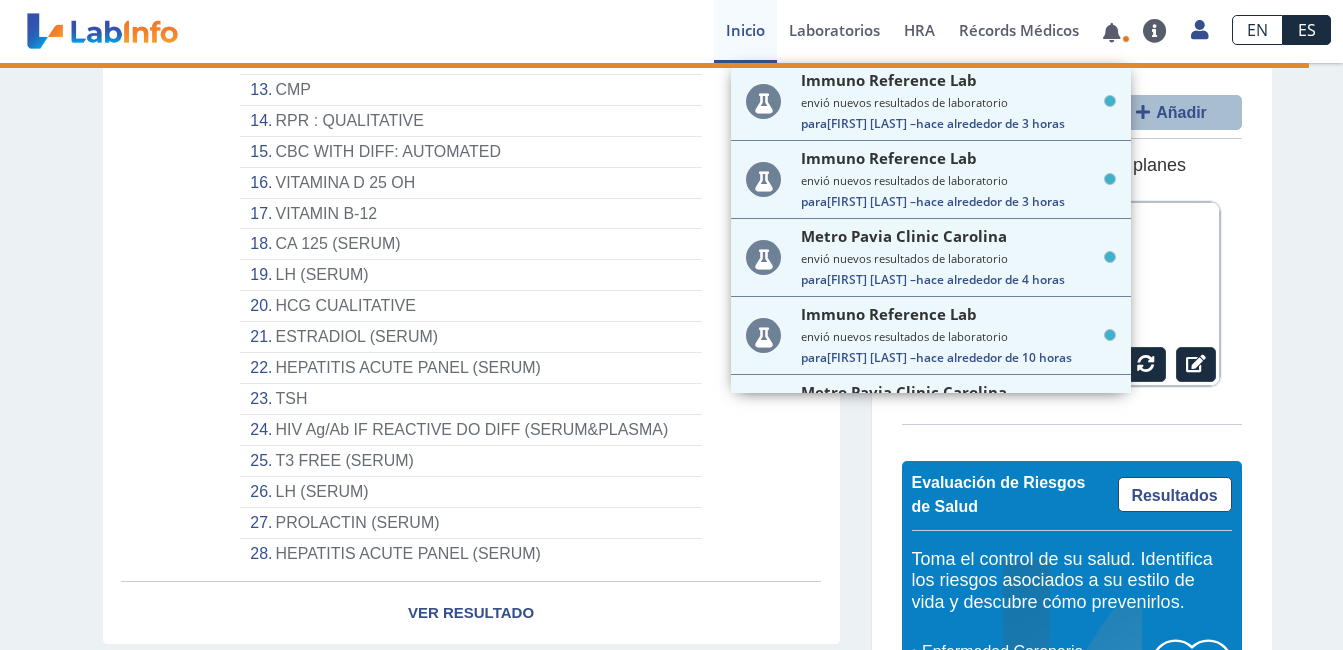 click on "envió nuevos resultados de laboratorio" at bounding box center [958, 102] 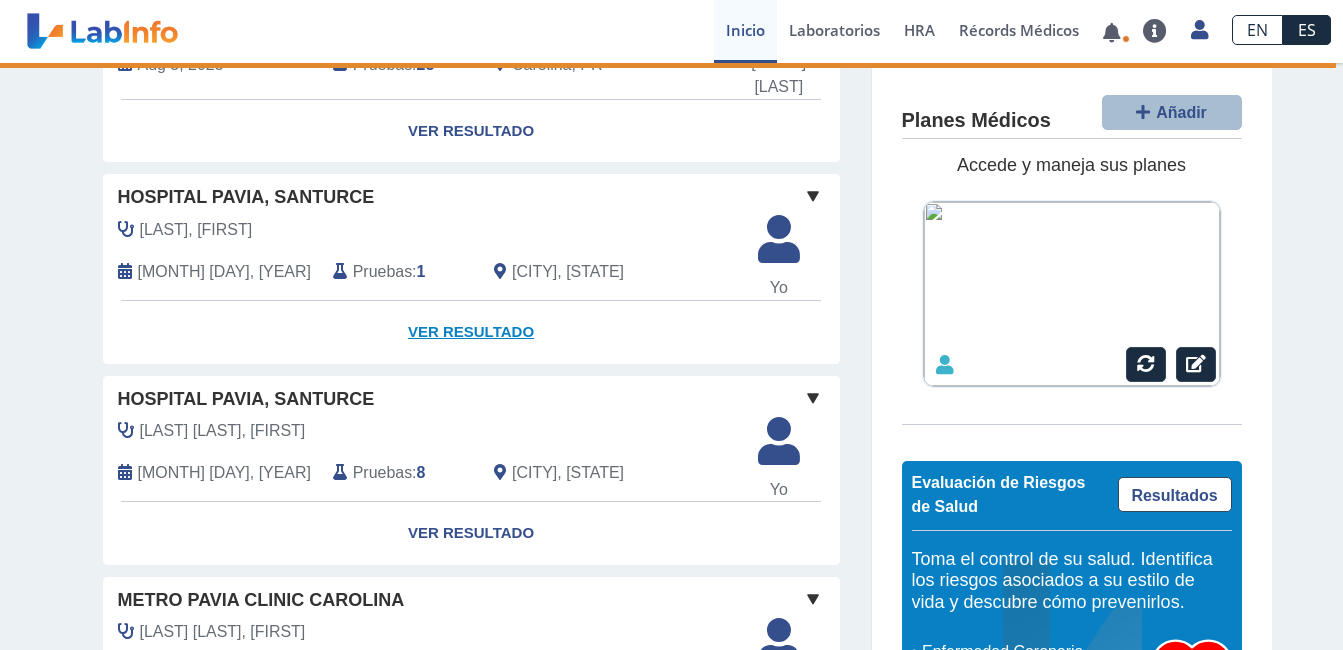 scroll, scrollTop: 100, scrollLeft: 0, axis: vertical 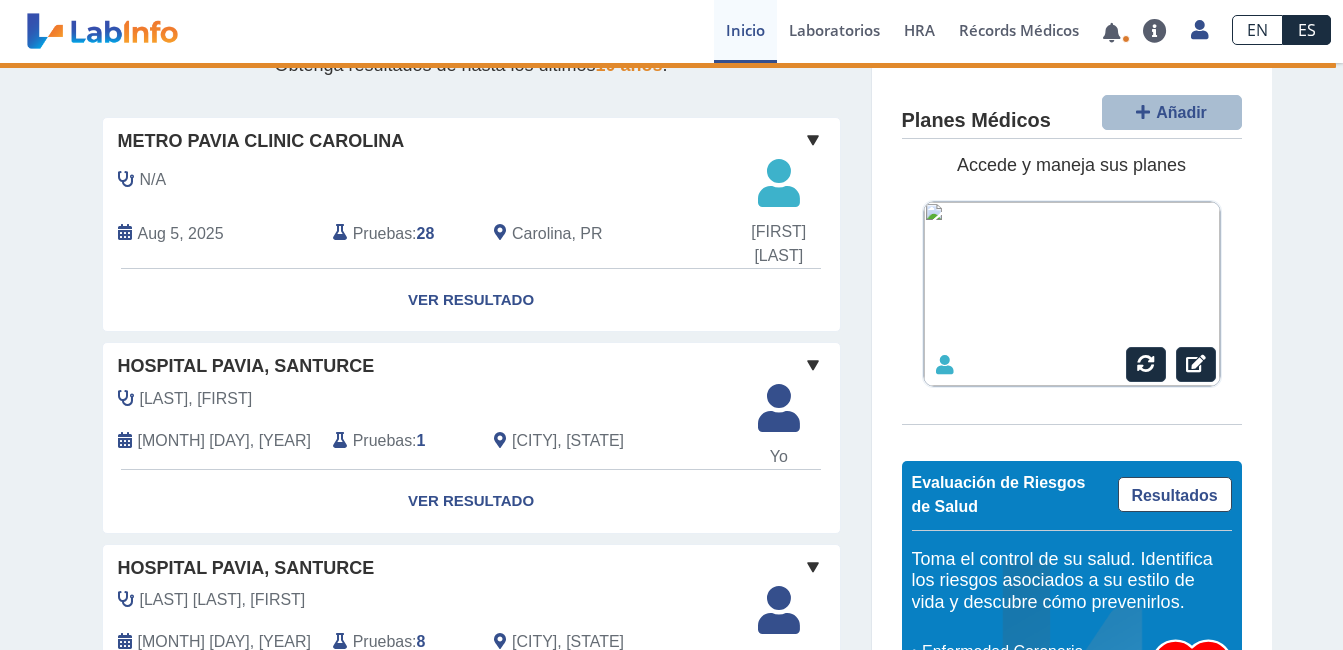 click 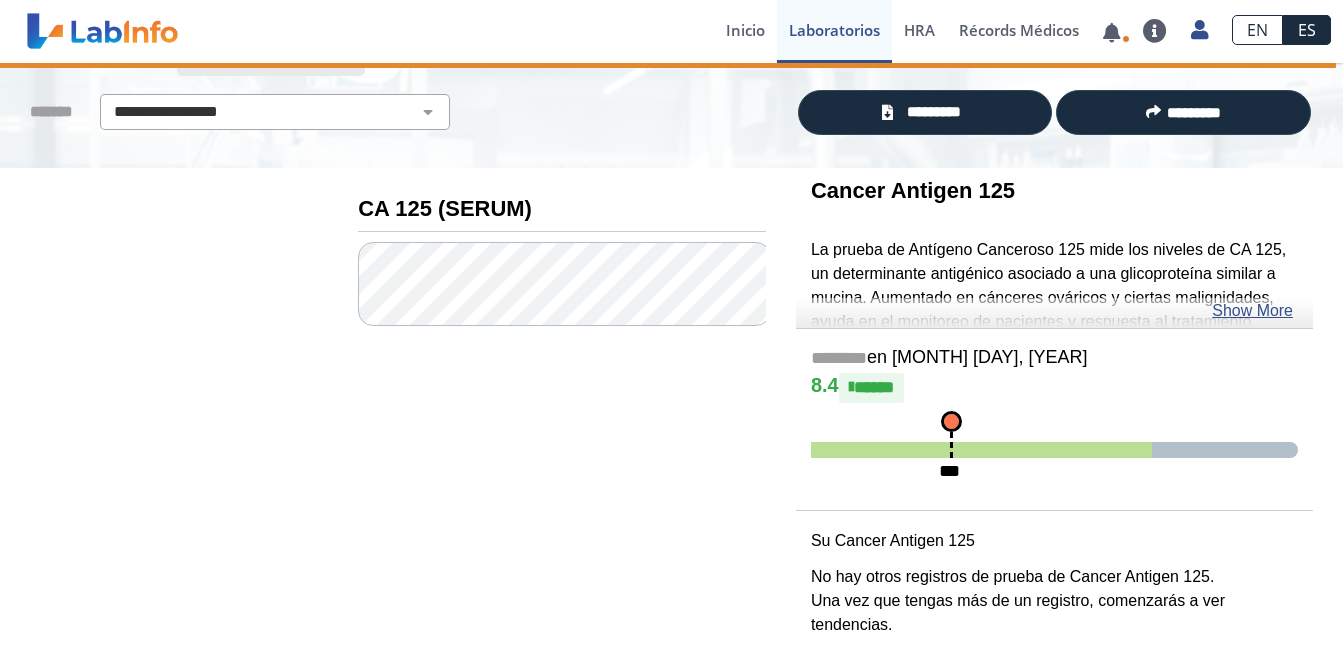 scroll, scrollTop: 140, scrollLeft: 0, axis: vertical 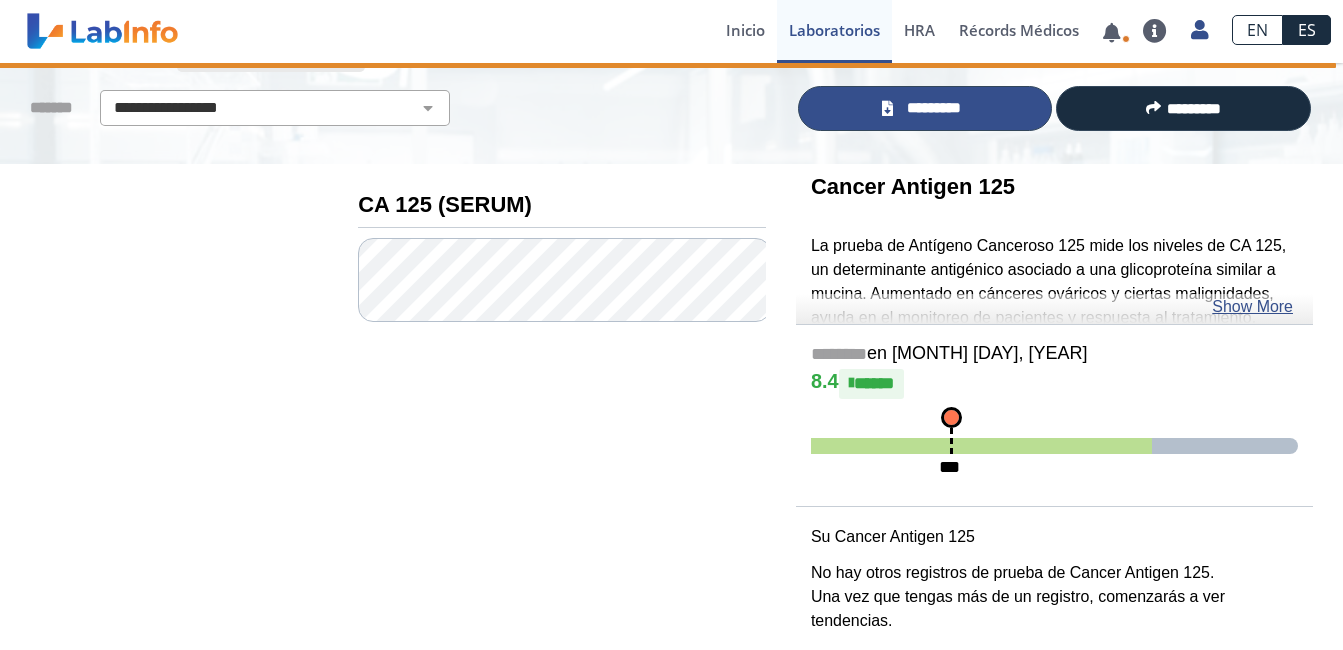 click on "*********" 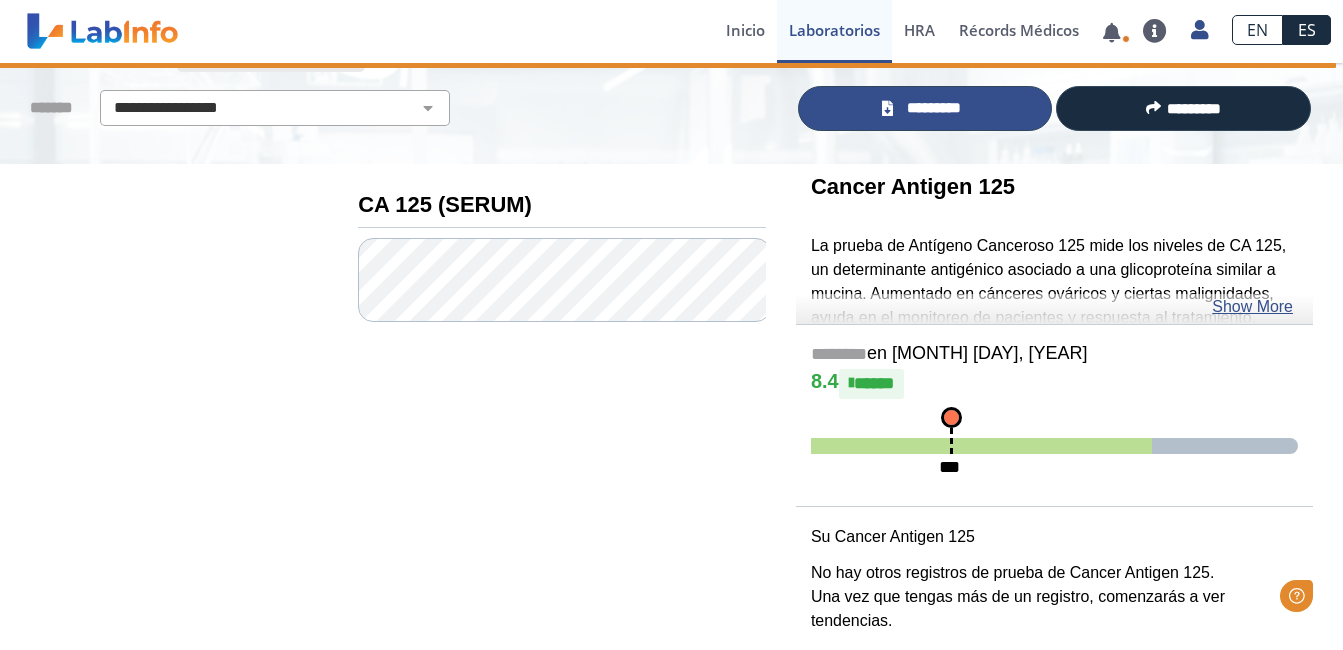 scroll, scrollTop: 0, scrollLeft: 0, axis: both 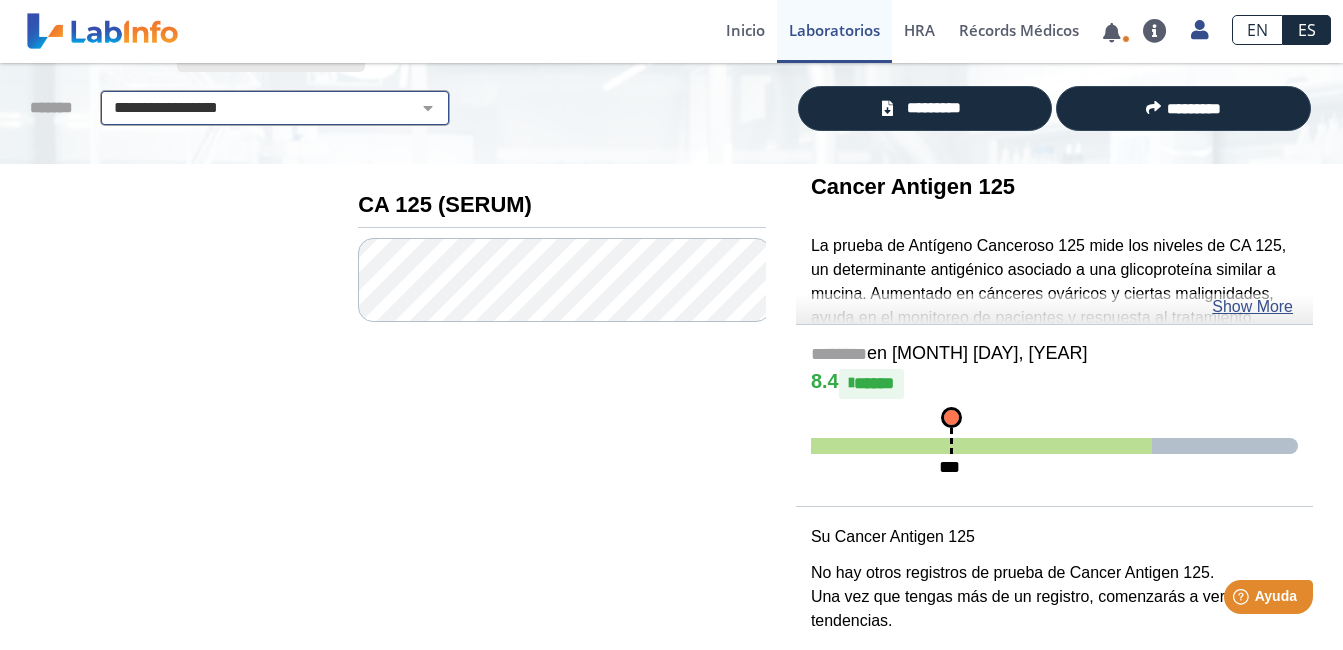 click on "**********" 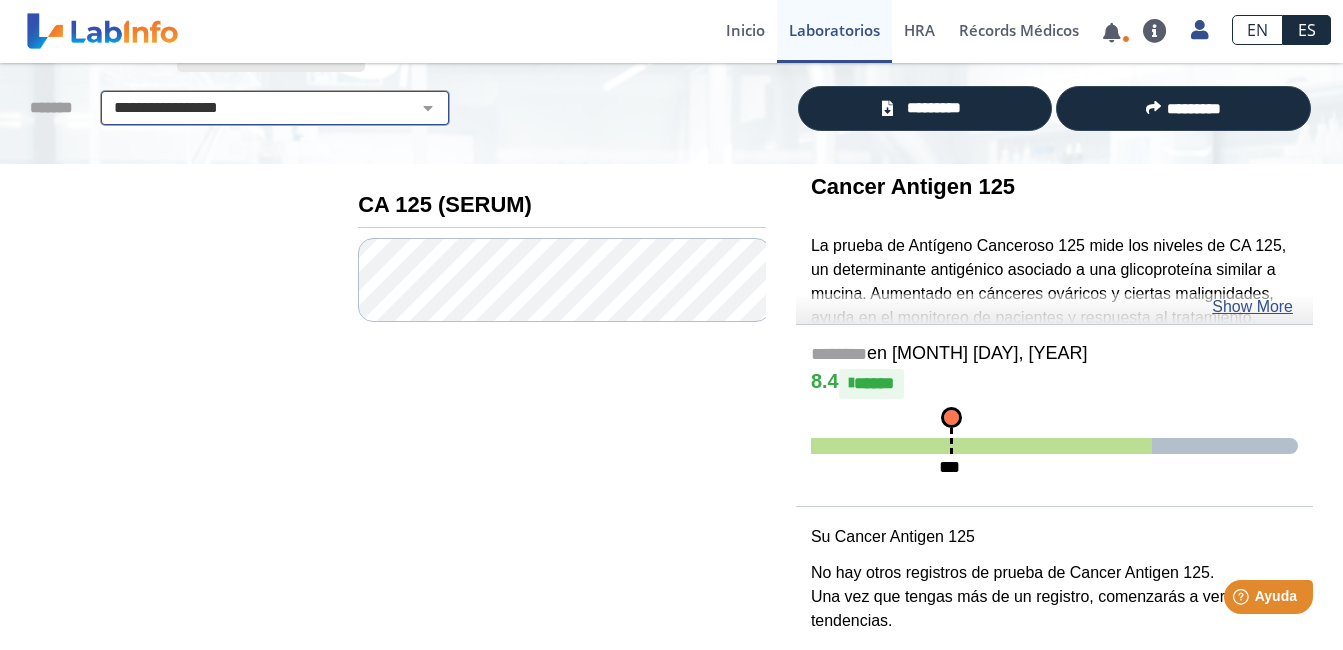 click on "**********" 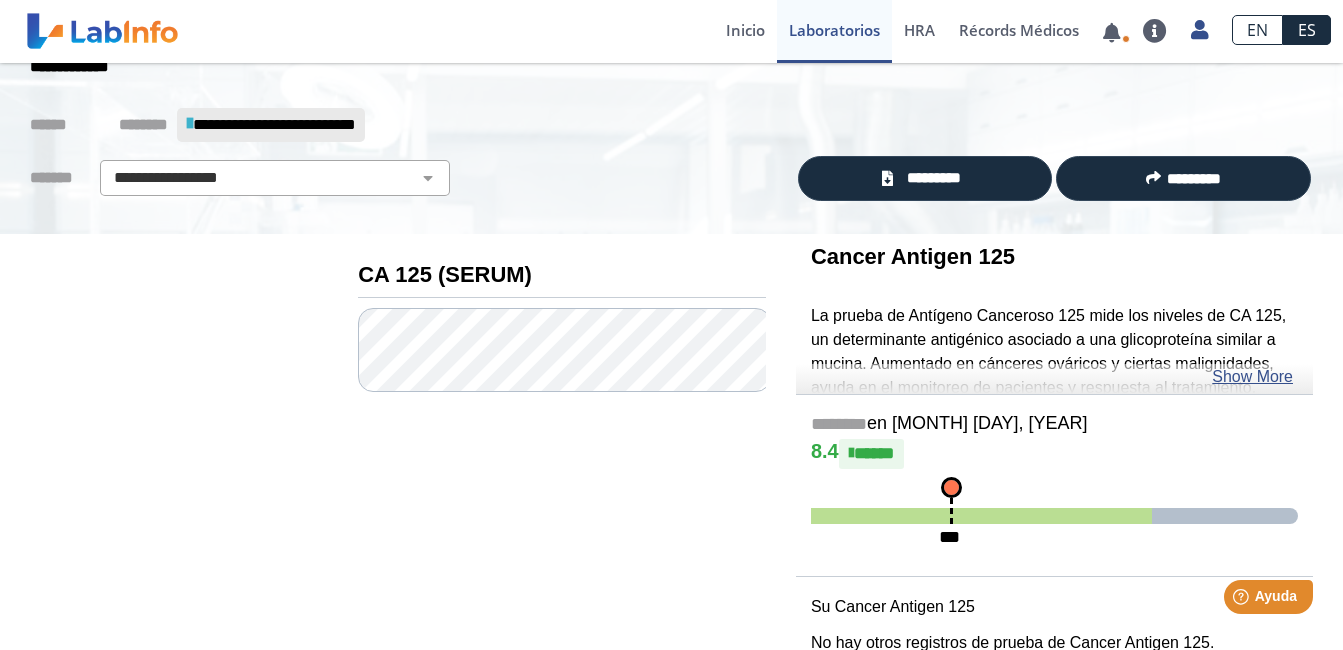 scroll, scrollTop: 0, scrollLeft: 0, axis: both 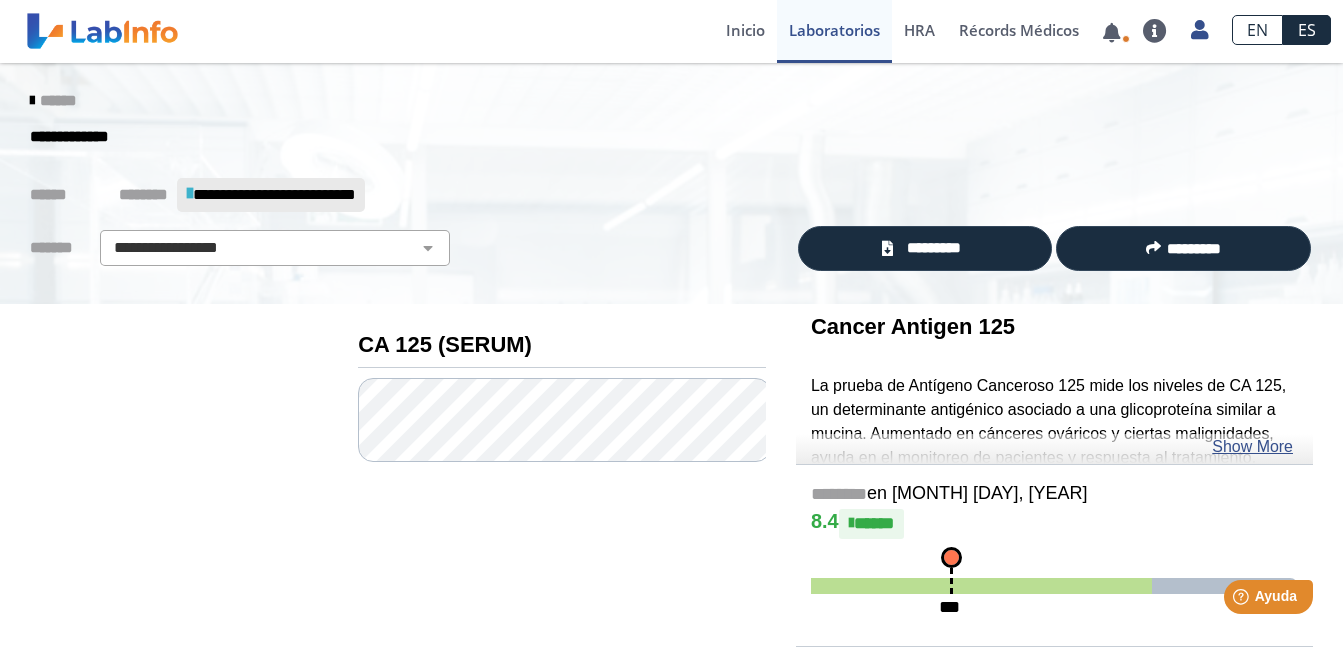 click on "******" 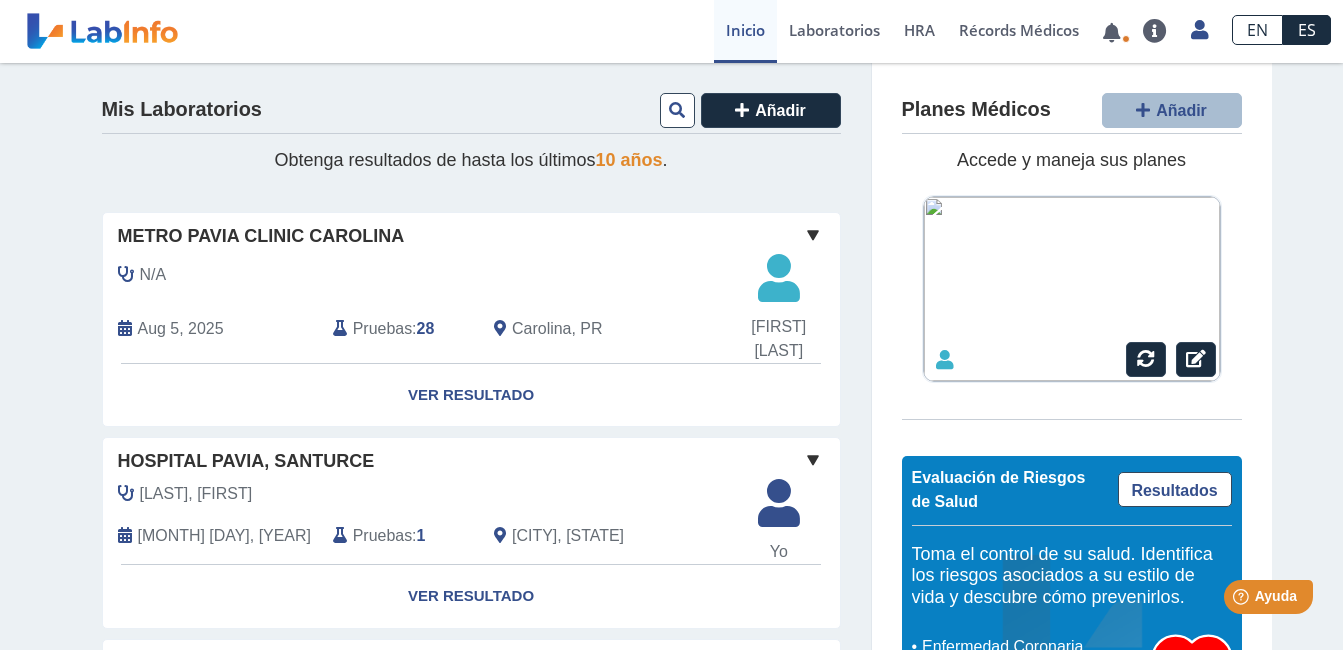 click on "28" 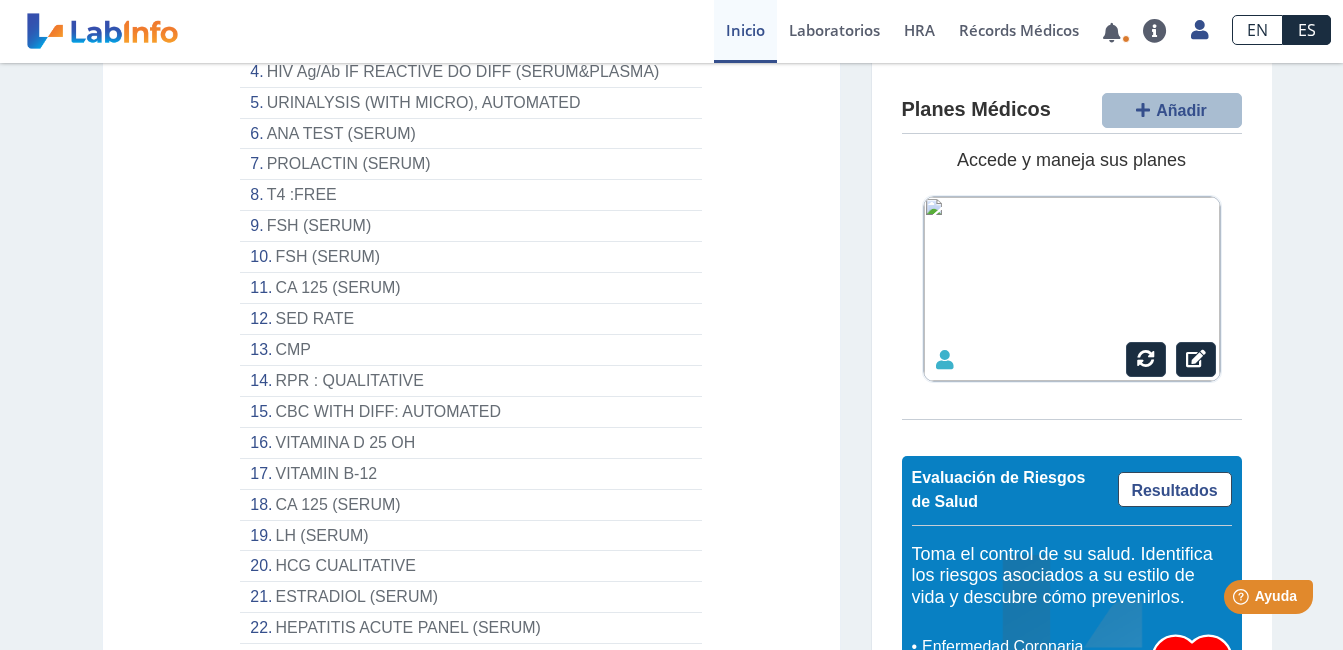 scroll, scrollTop: 400, scrollLeft: 0, axis: vertical 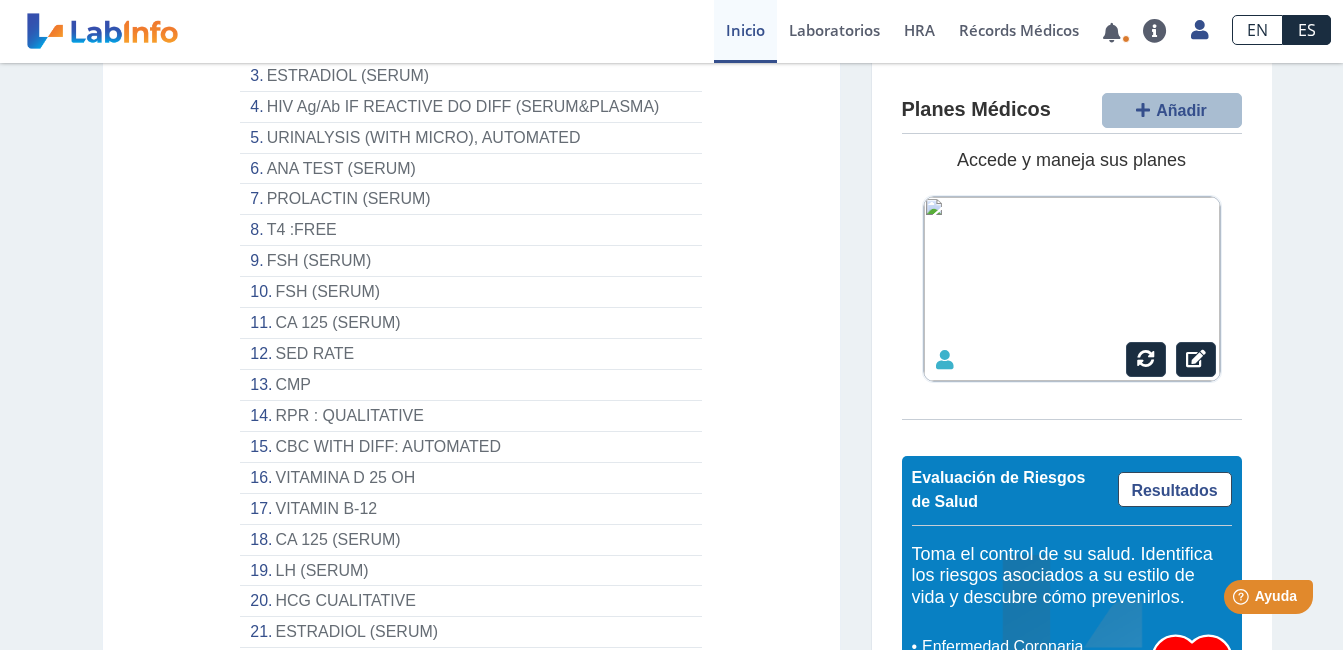 click on "ANA TEST (SERUM)" 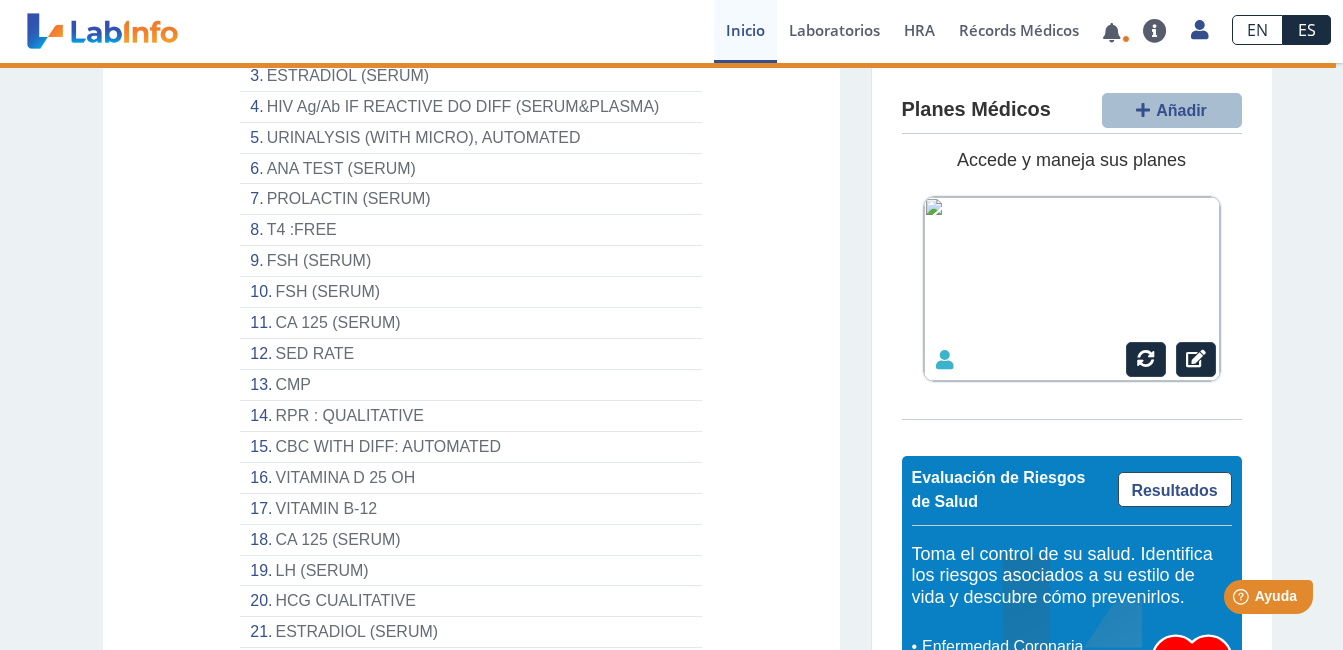 select on "**********" 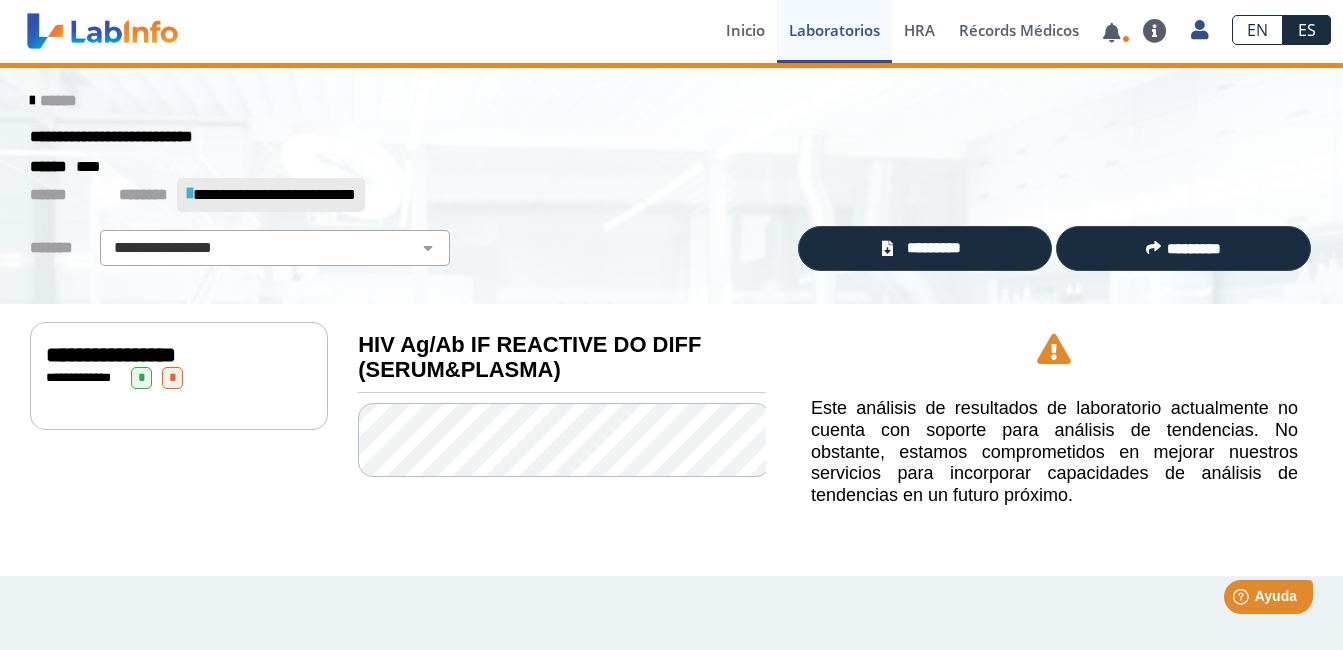 scroll, scrollTop: 0, scrollLeft: 0, axis: both 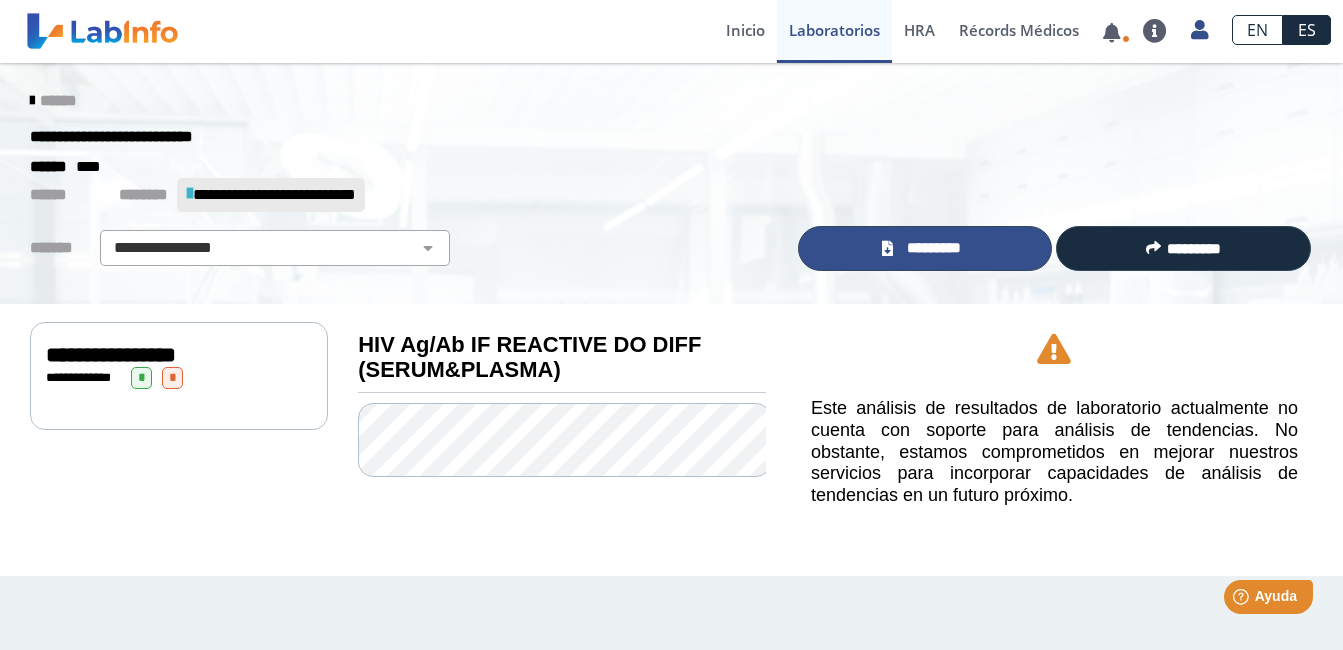 click 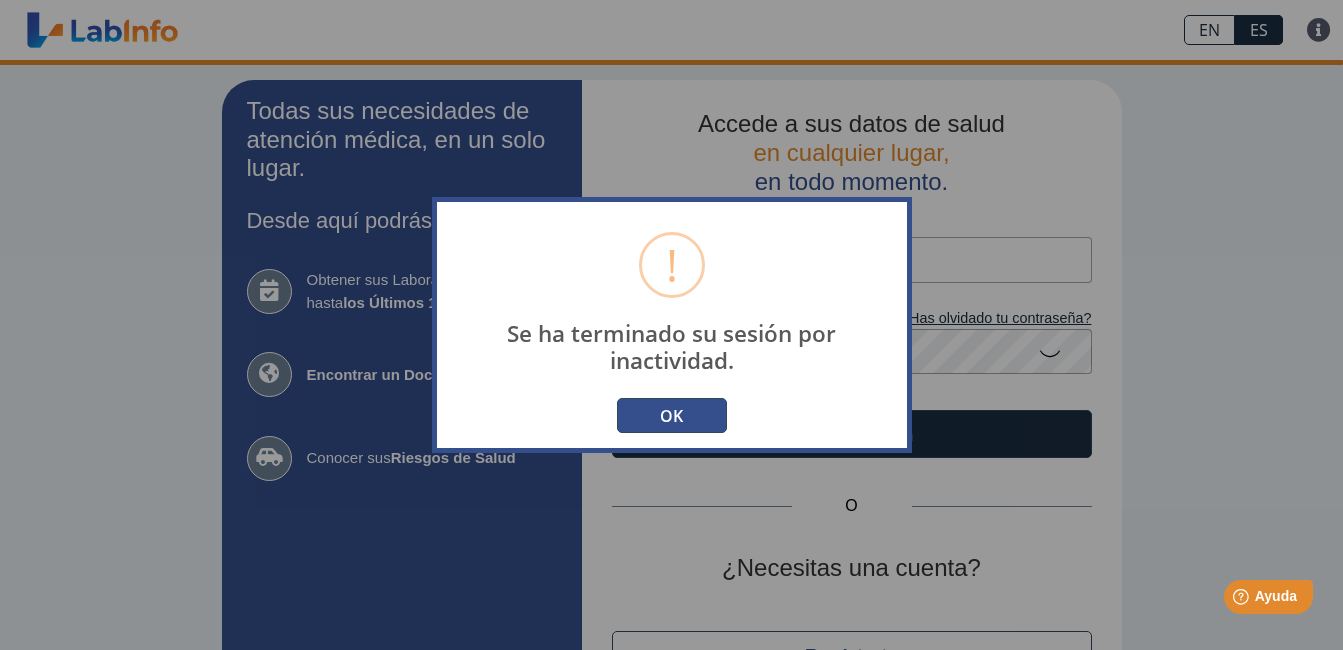 click on "OK" at bounding box center [672, 415] 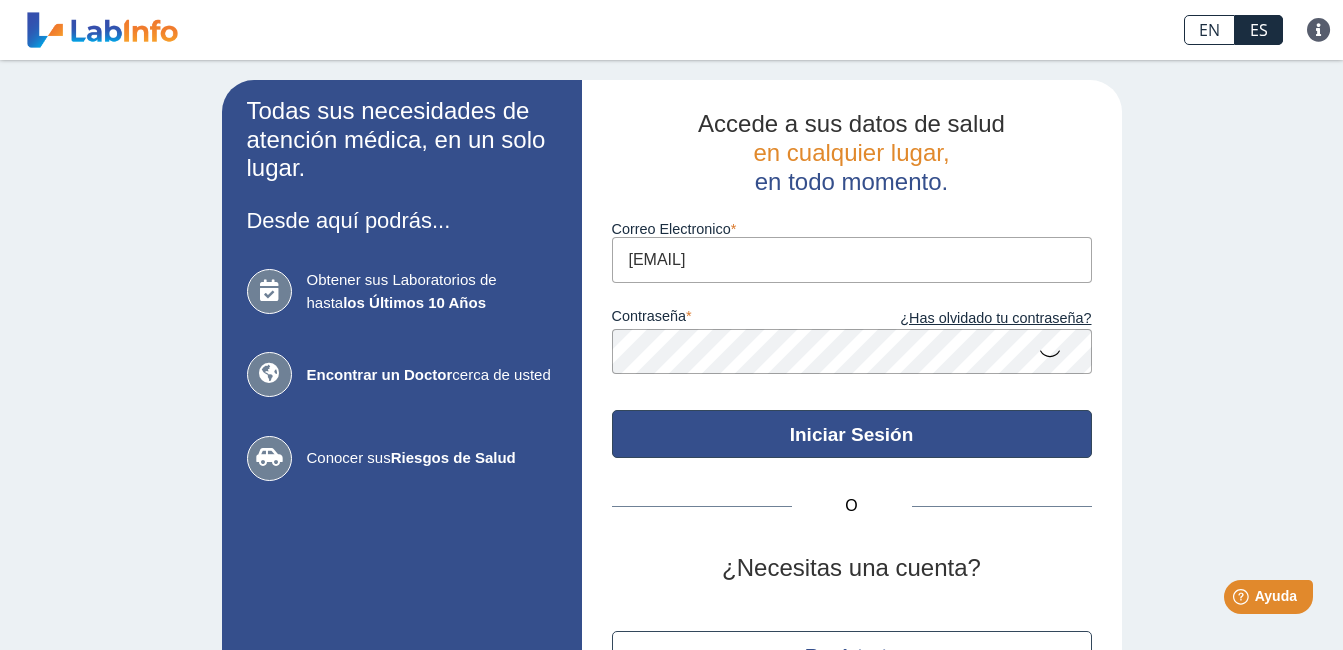 click on "Iniciar Sesión" 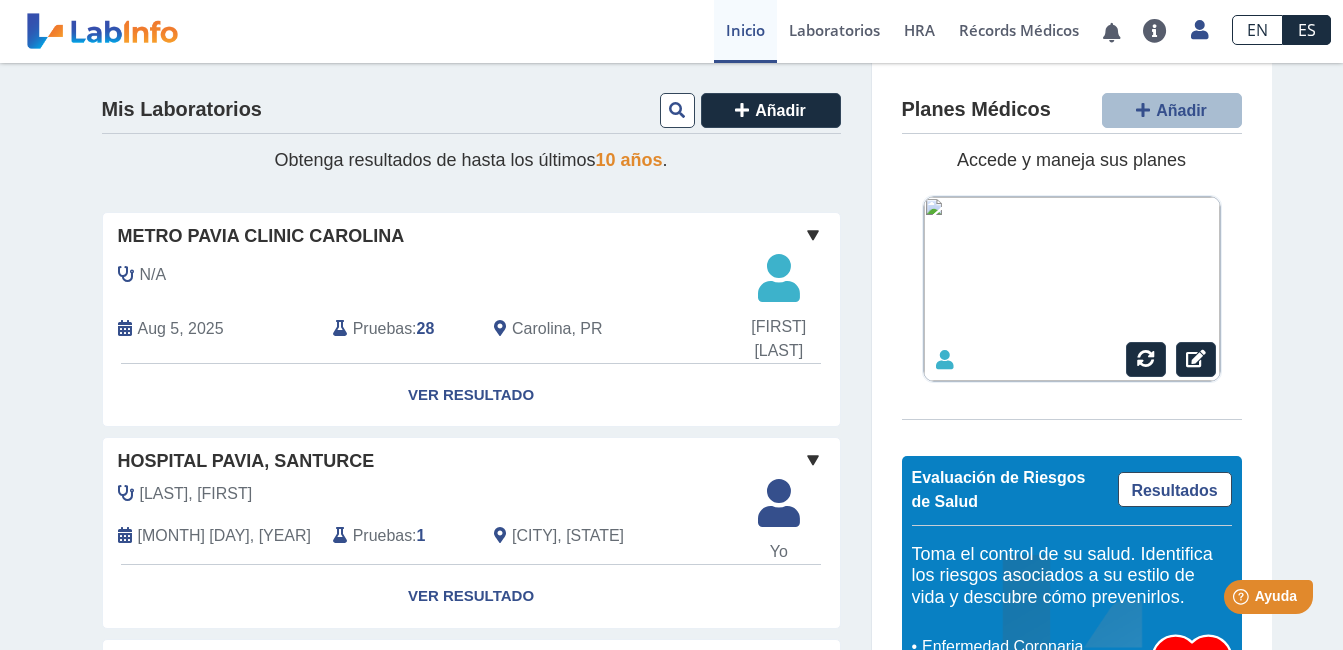 click on "28" 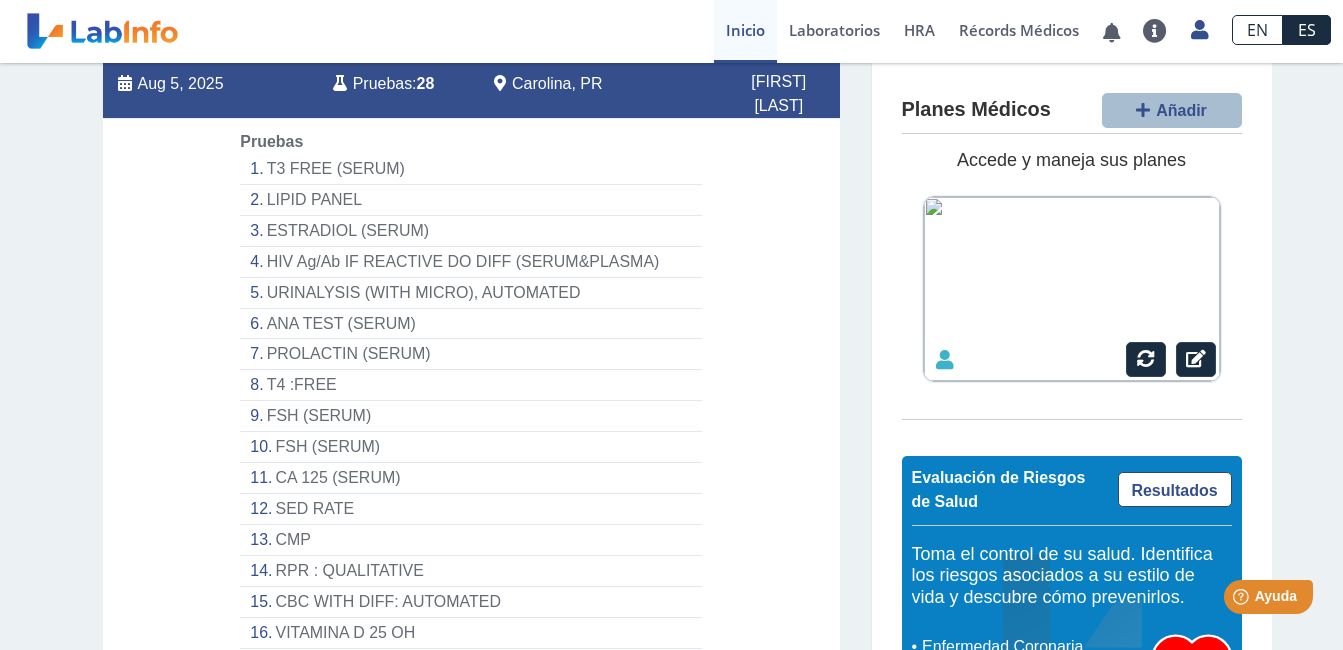 scroll, scrollTop: 200, scrollLeft: 0, axis: vertical 